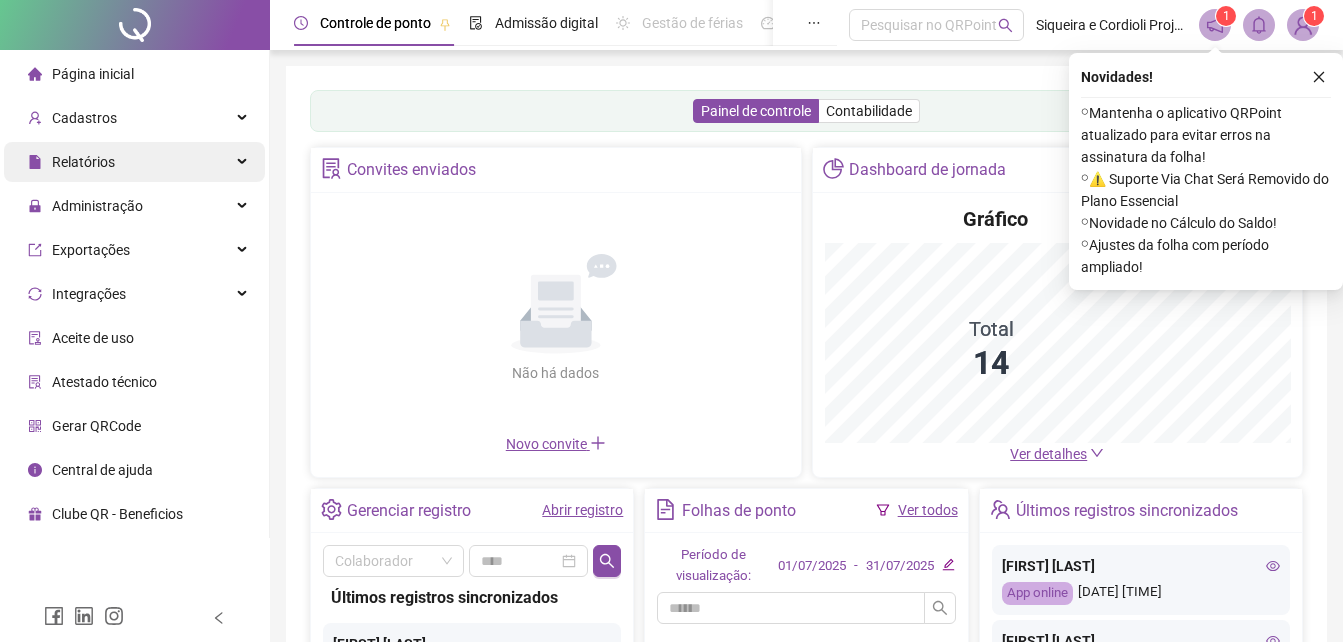 scroll, scrollTop: 0, scrollLeft: 0, axis: both 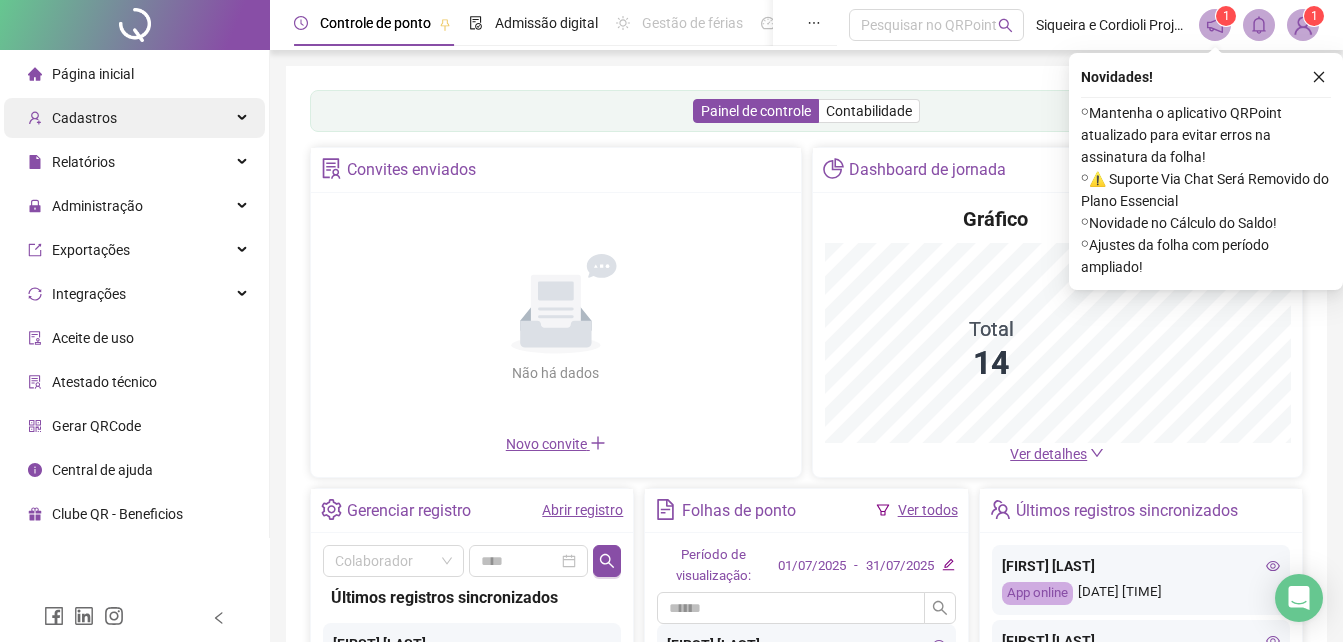click on "Cadastros" at bounding box center [134, 118] 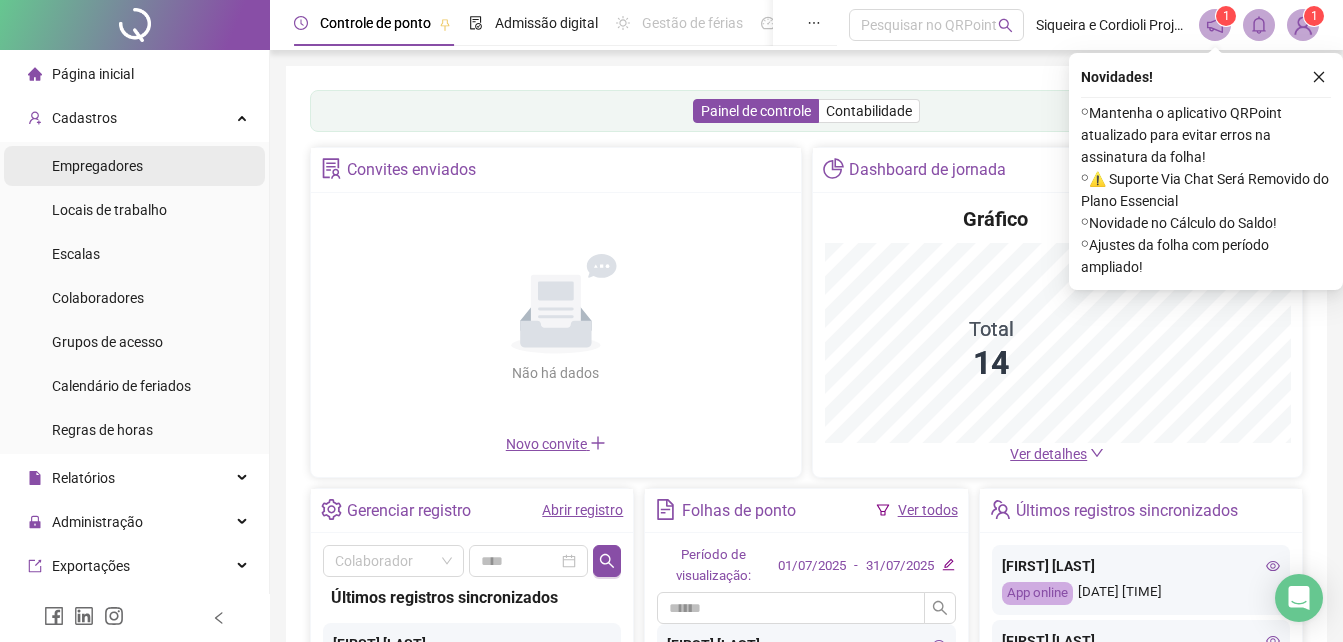 click on "Empregadores" at bounding box center (97, 166) 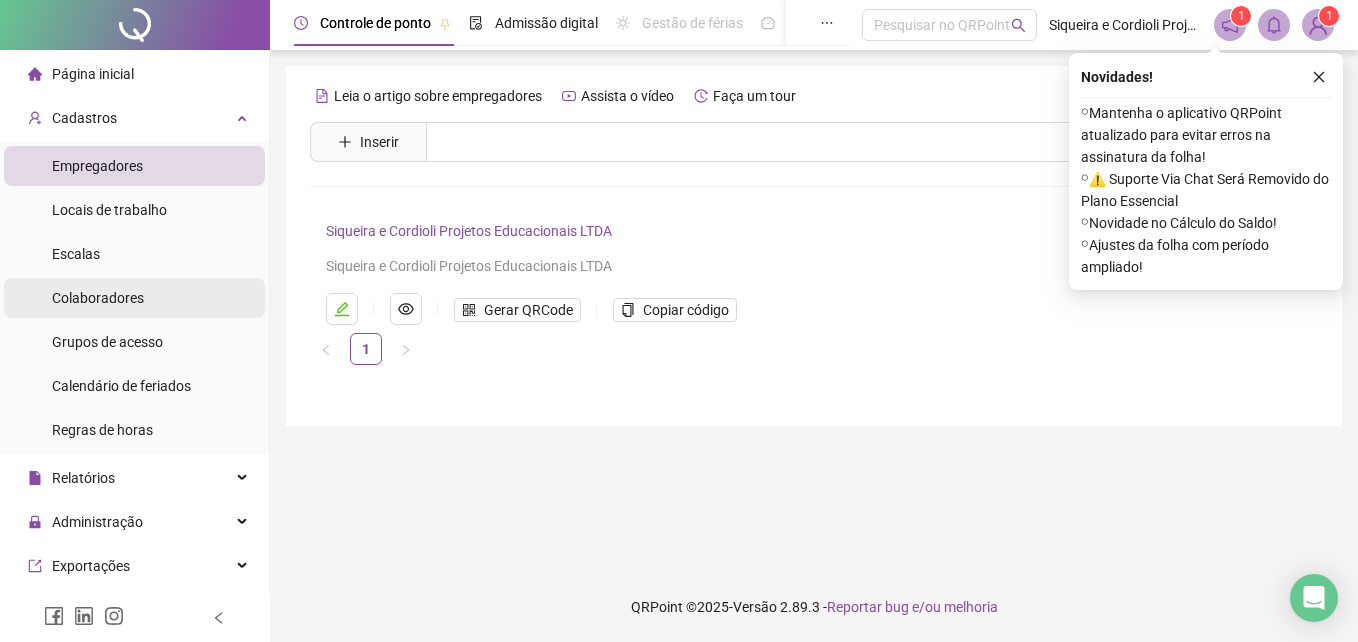 click on "Colaboradores" at bounding box center [98, 298] 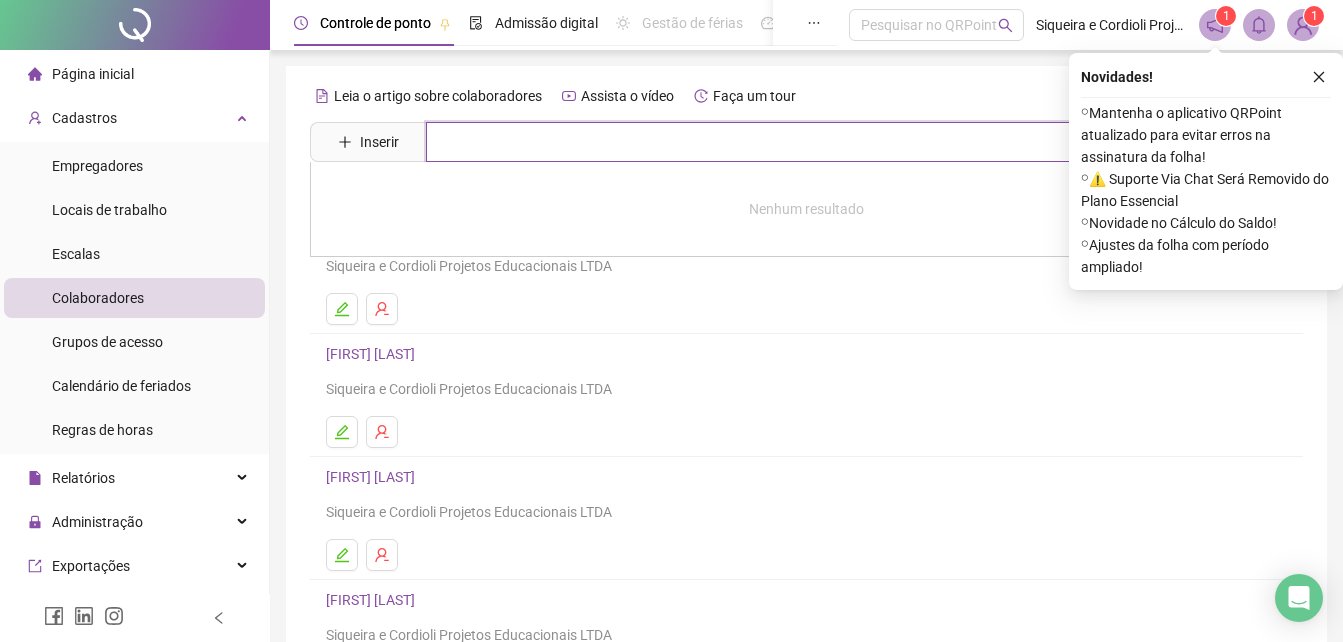 click at bounding box center (821, 142) 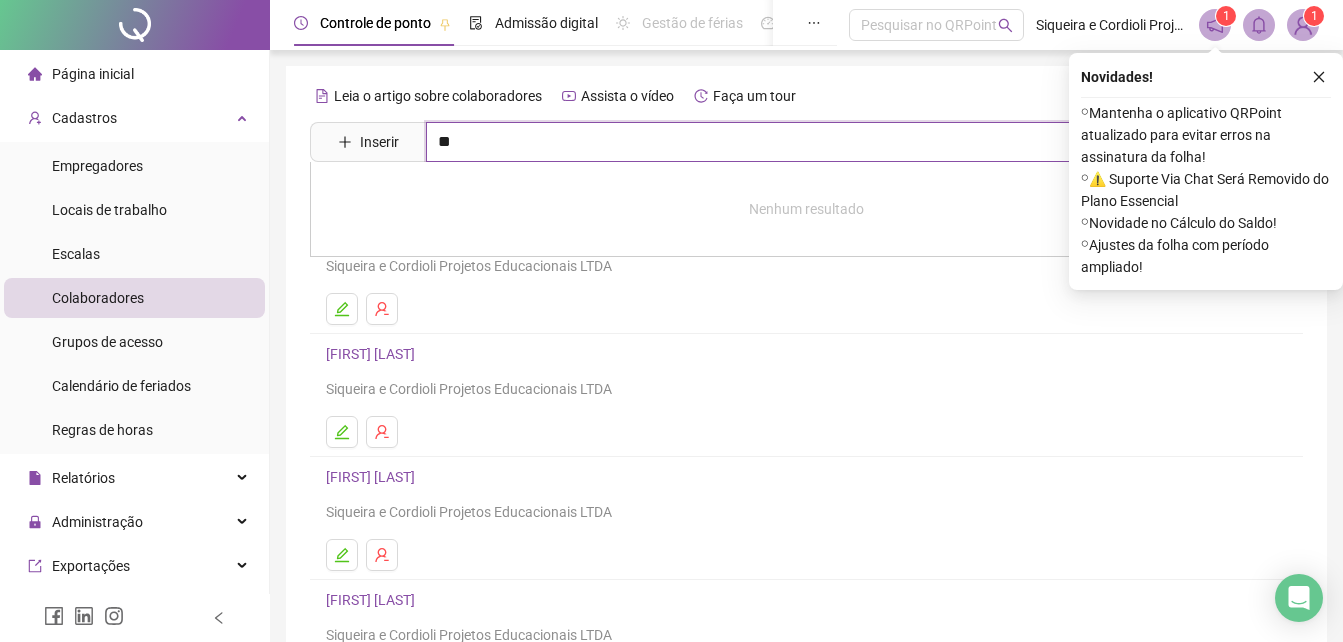 type on "*" 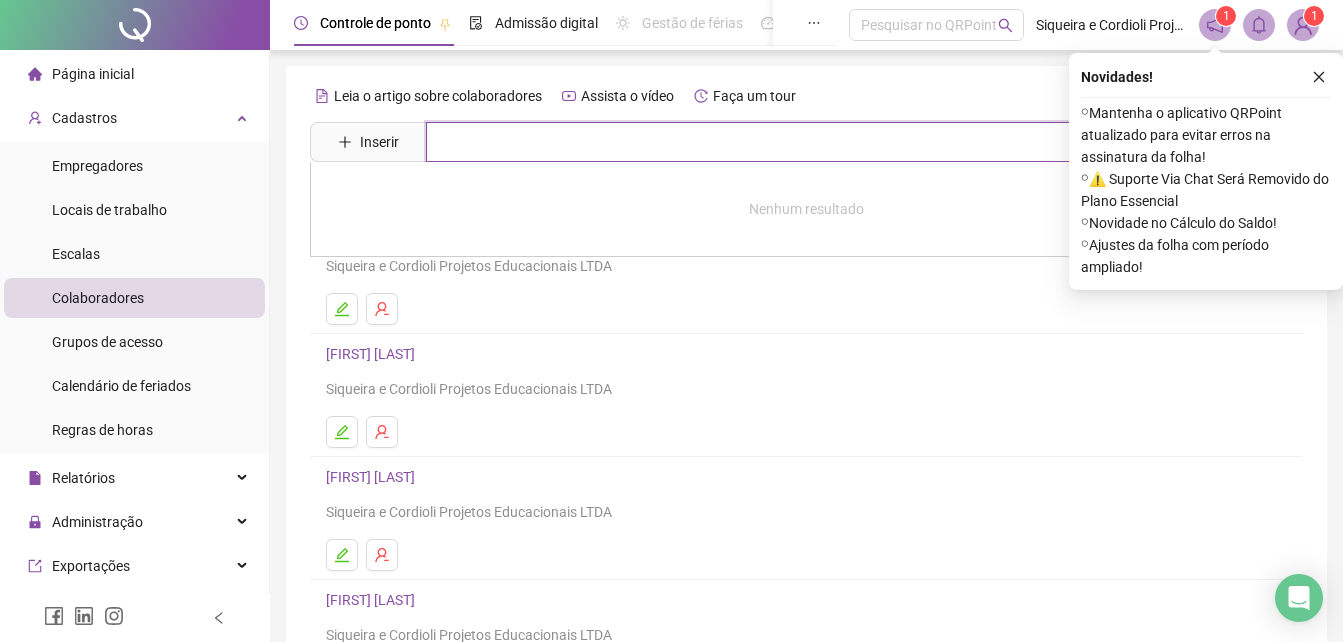 type 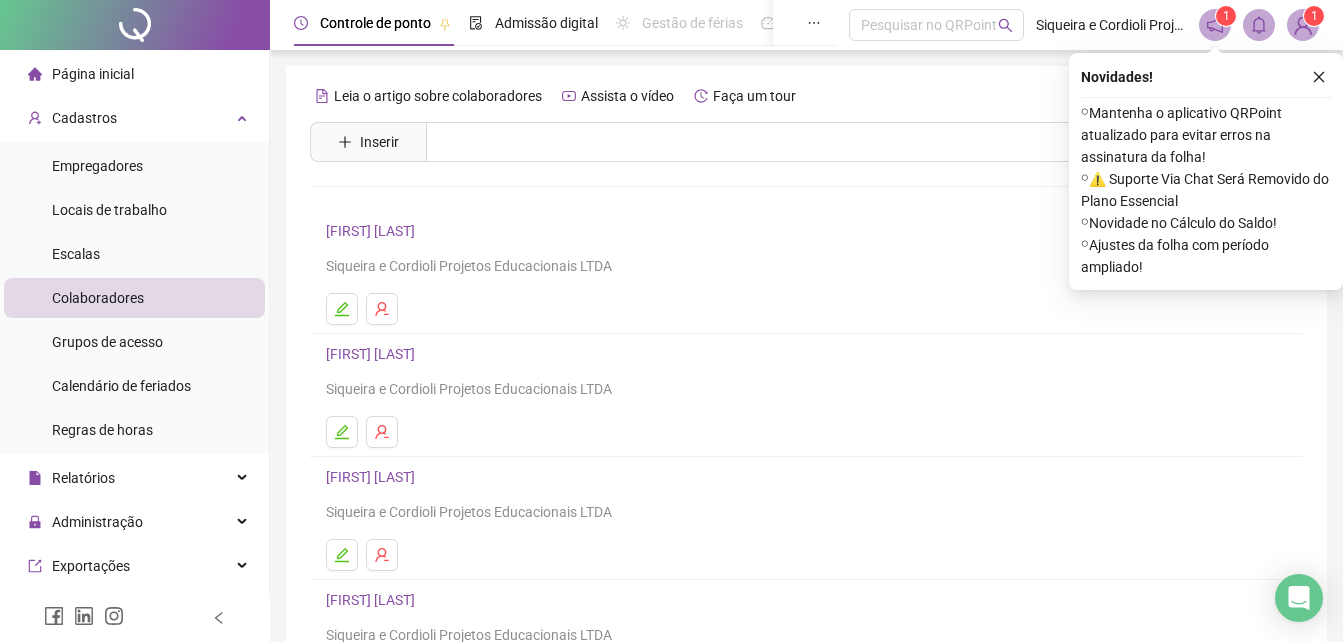 click on "Siqueira e Cordioli Projetos Educacionais LTDA" at bounding box center [806, 512] 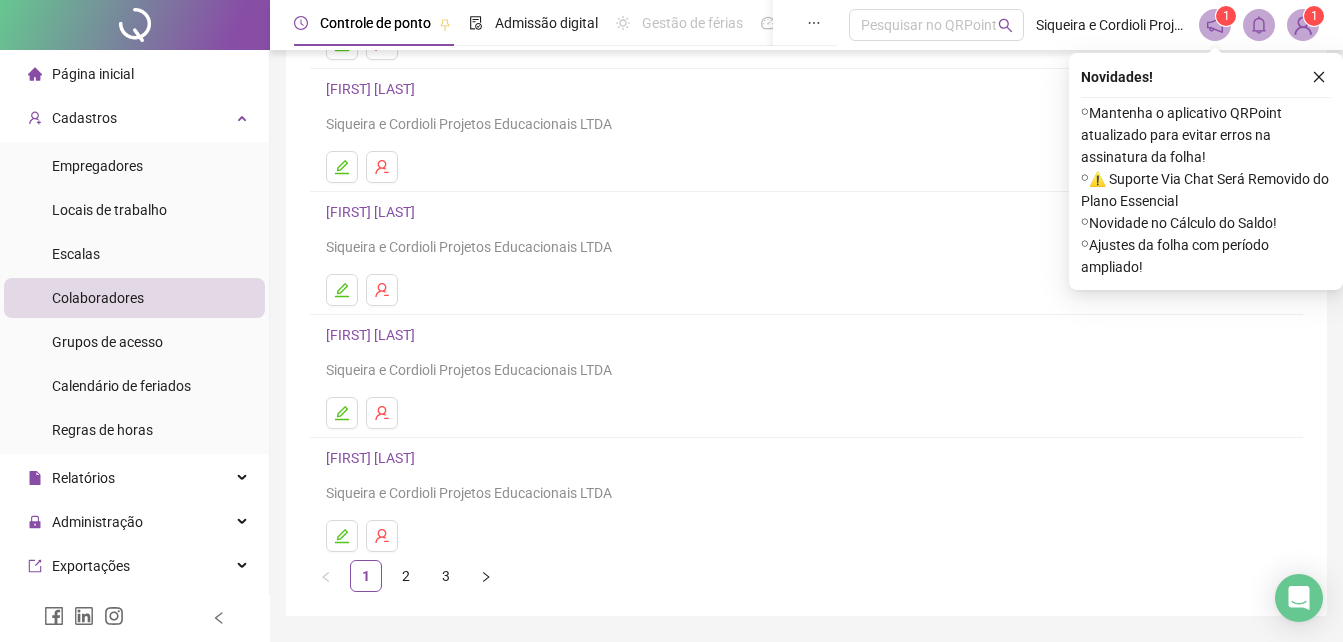scroll, scrollTop: 270, scrollLeft: 0, axis: vertical 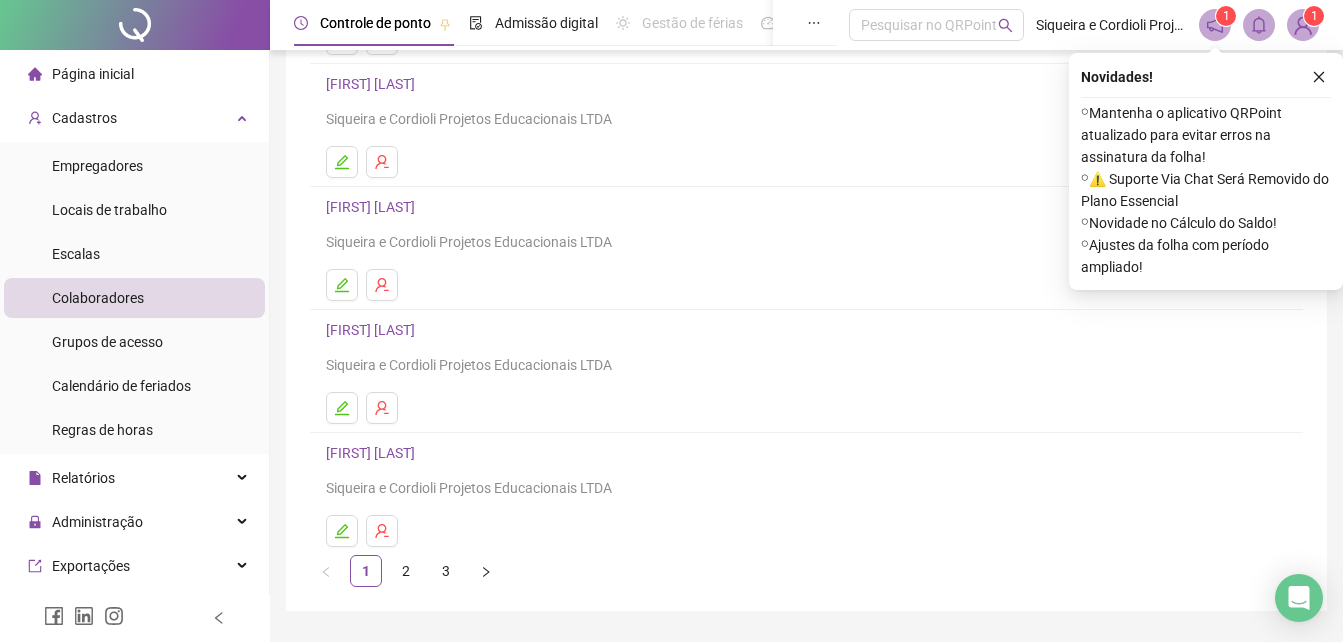 click on "1 2 3" at bounding box center (806, 571) 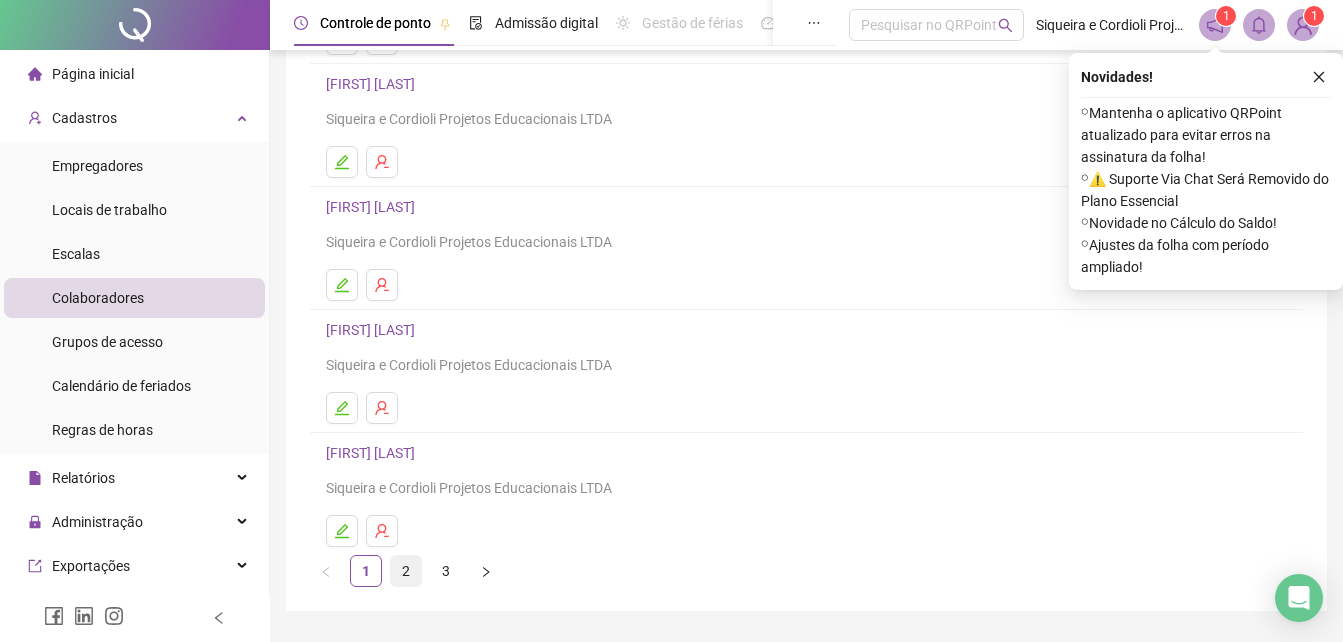 click on "2" at bounding box center (406, 571) 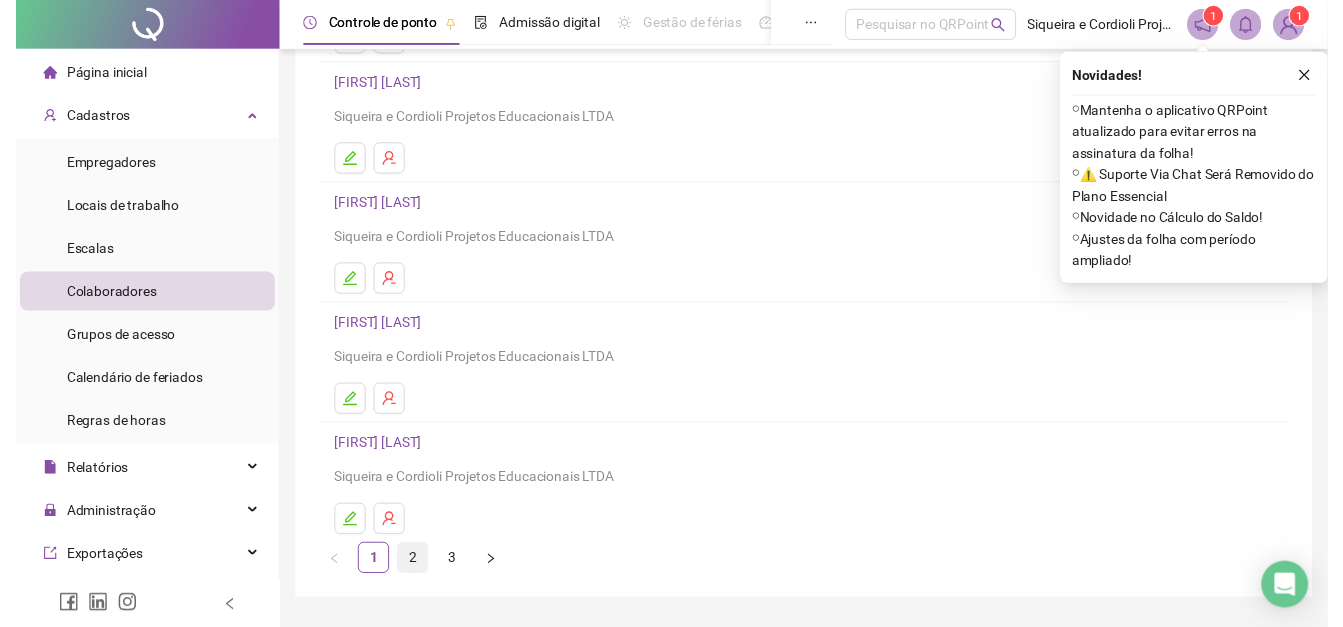 scroll, scrollTop: 0, scrollLeft: 0, axis: both 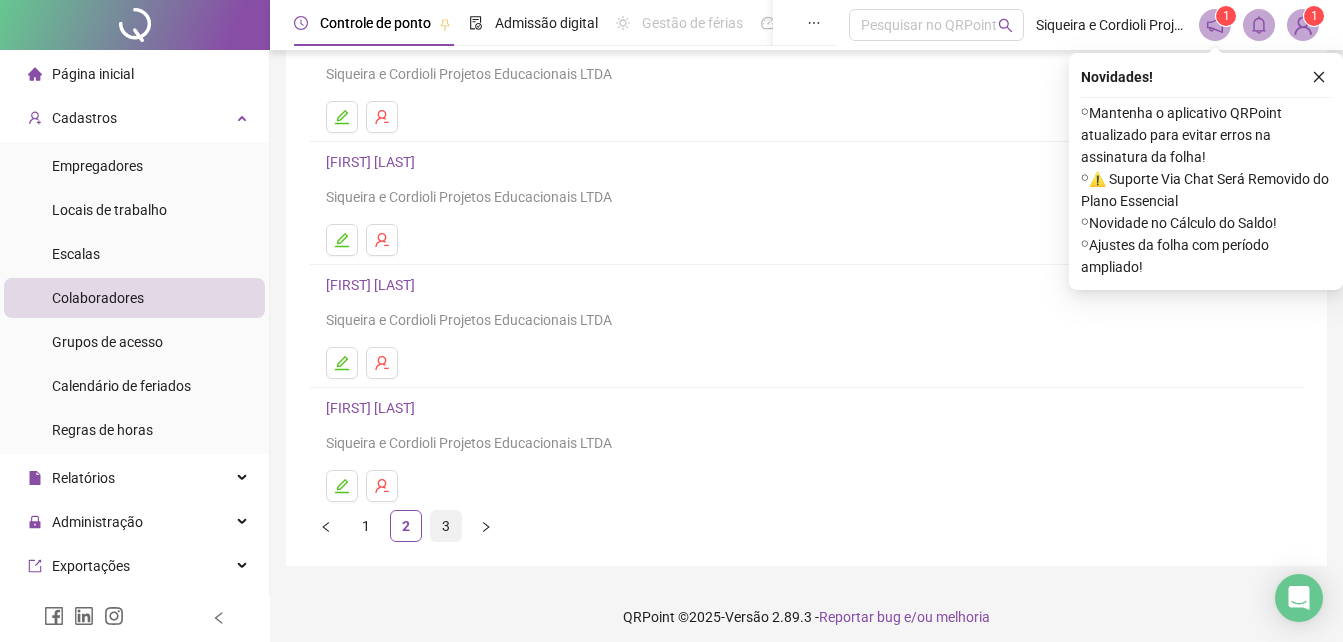 click on "3" at bounding box center [446, 526] 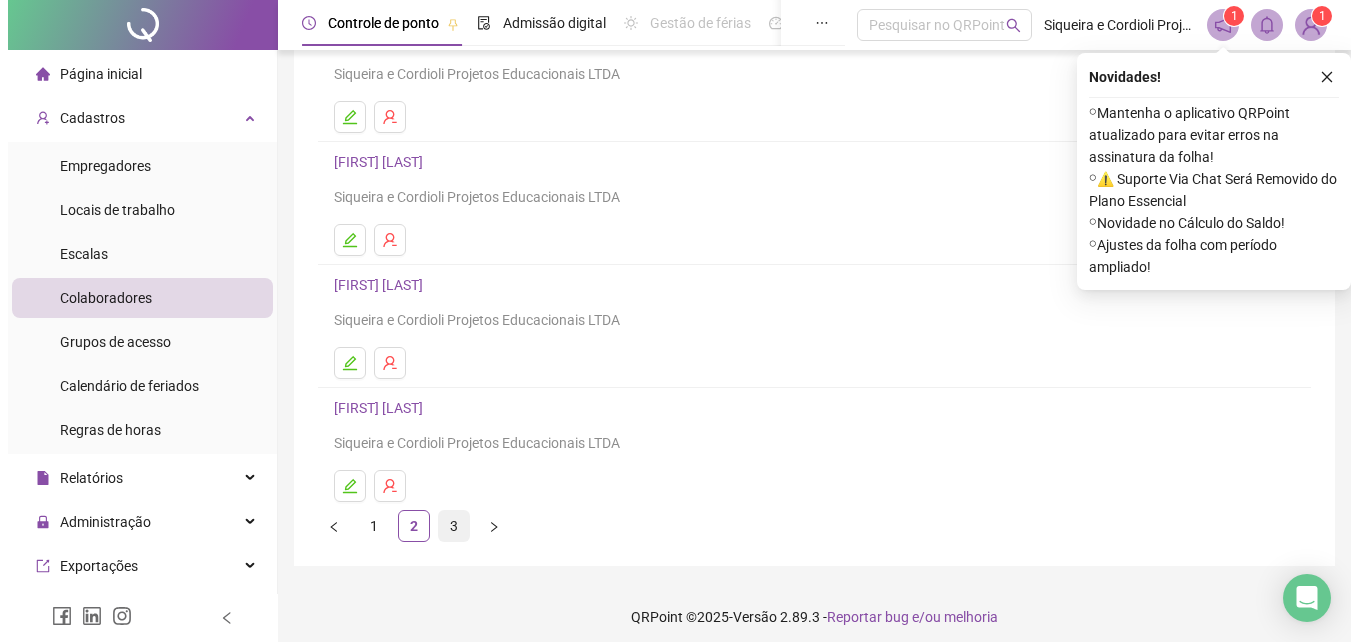 scroll, scrollTop: 0, scrollLeft: 0, axis: both 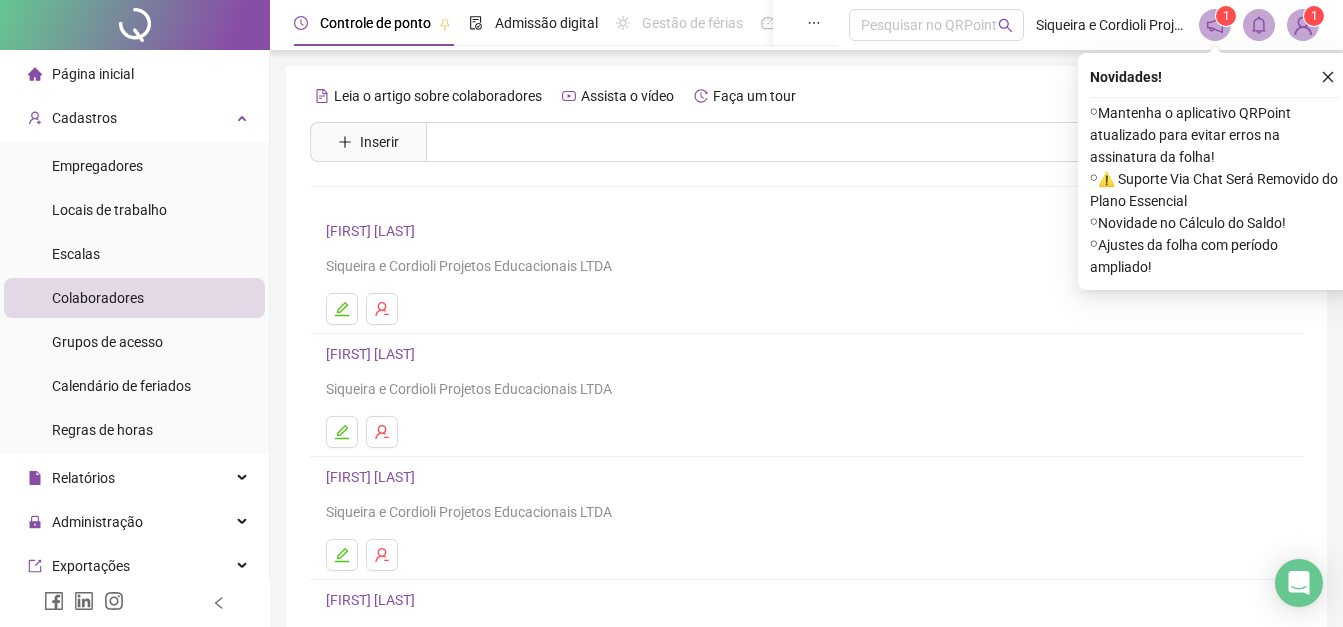 click on "[FIRST] [LAST]" at bounding box center [373, 600] 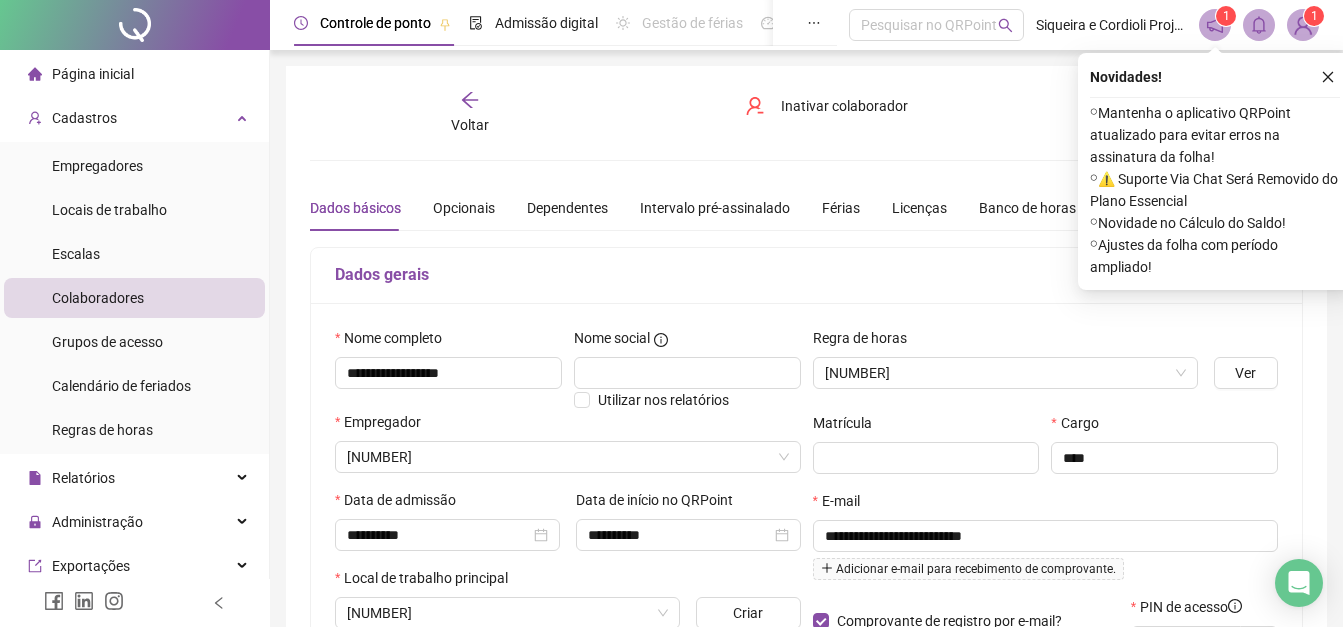 type on "**********" 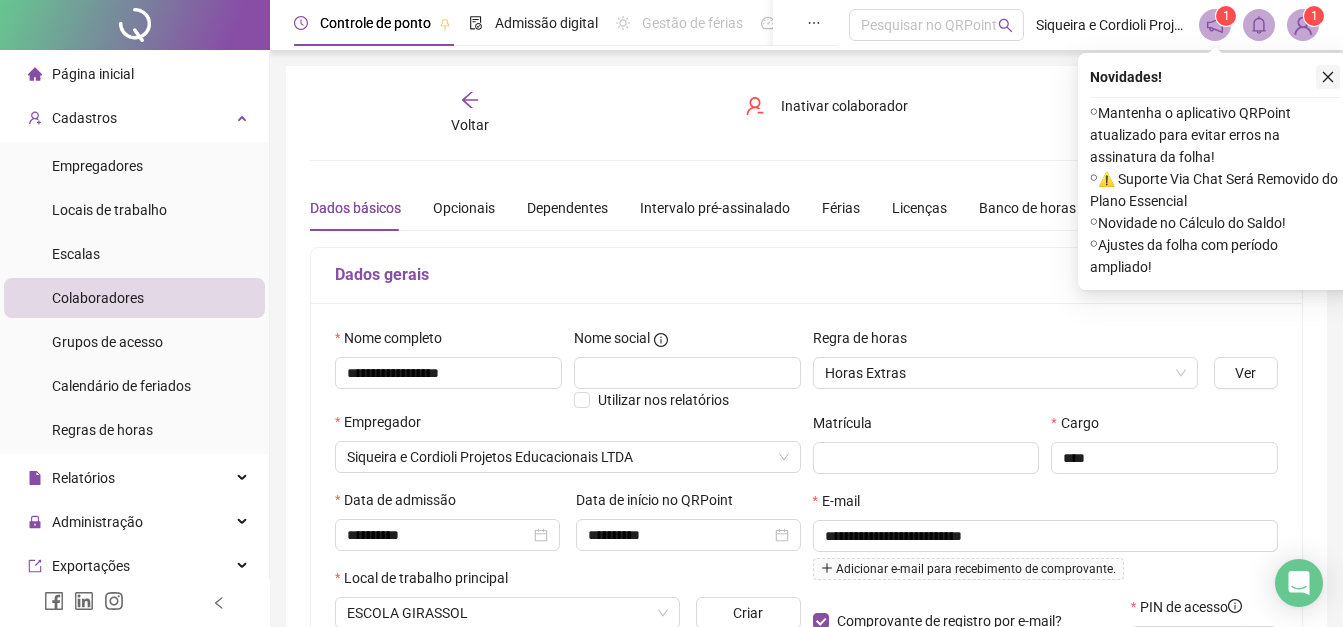 click 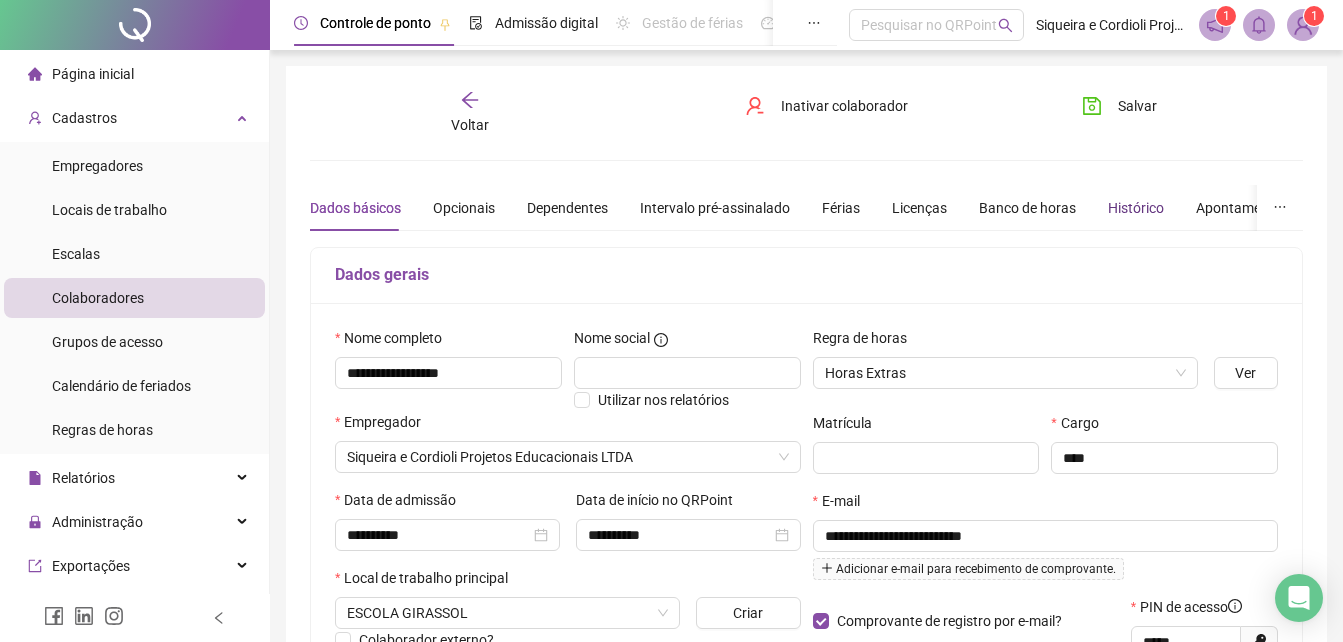 click on "Histórico" at bounding box center (1136, 208) 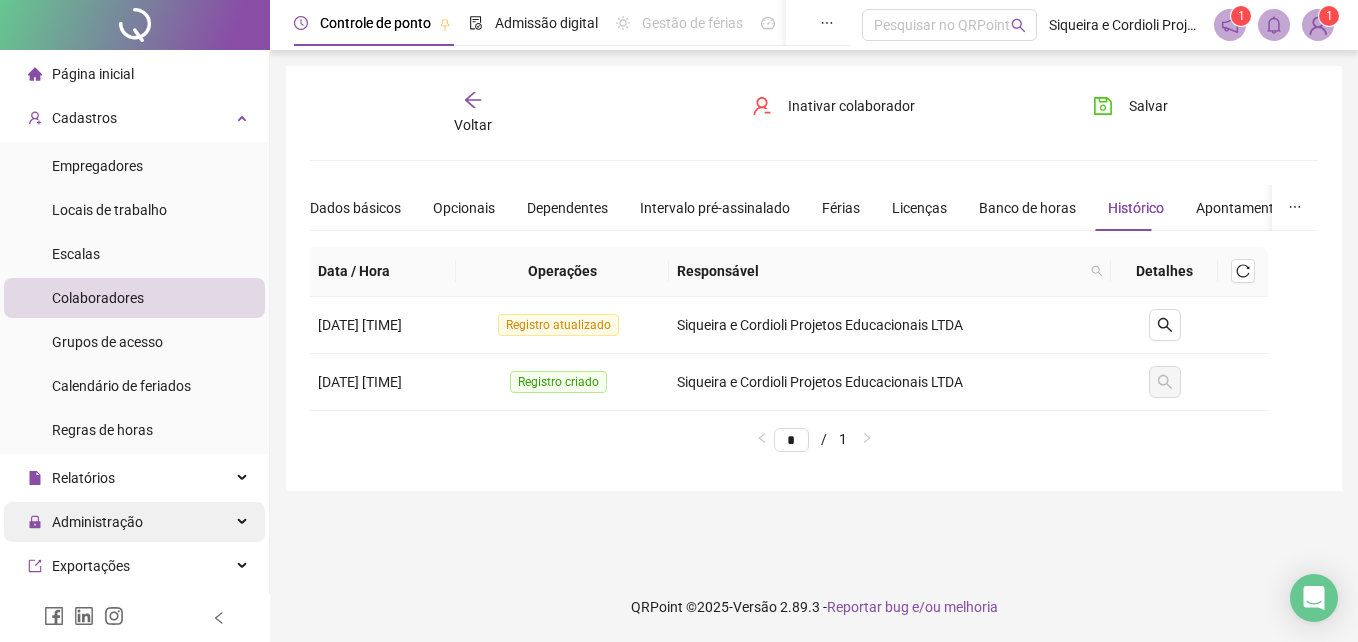 click on "Administração" at bounding box center (134, 522) 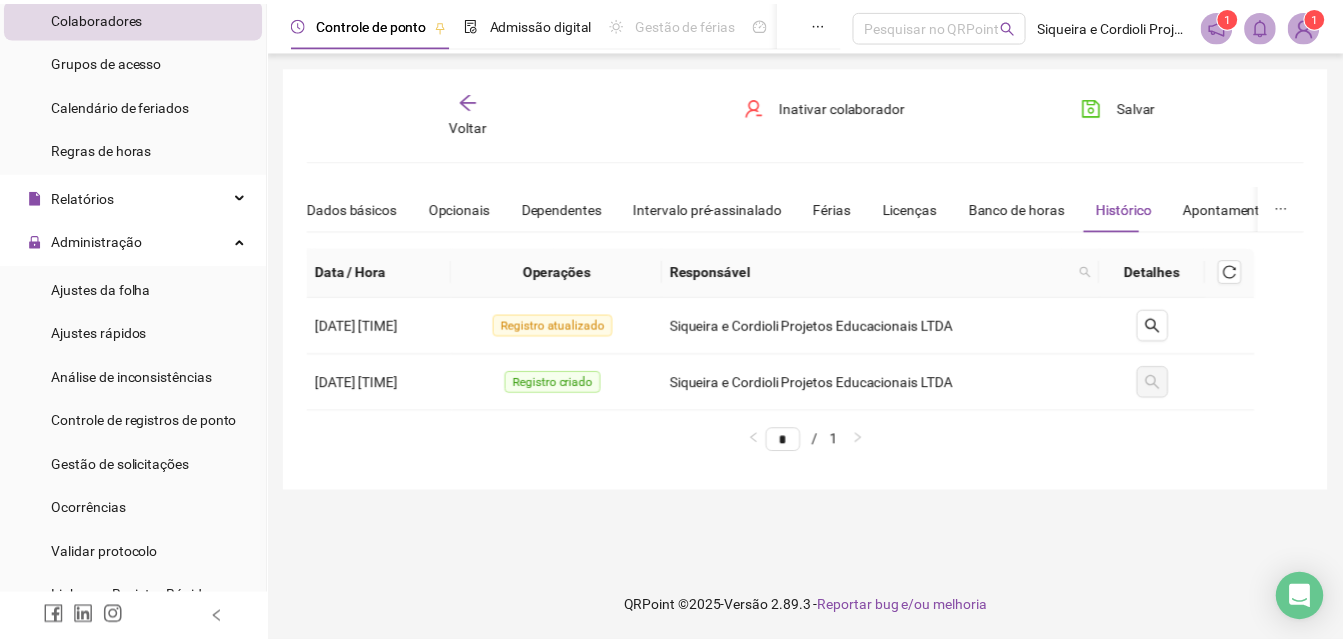 scroll, scrollTop: 291, scrollLeft: 0, axis: vertical 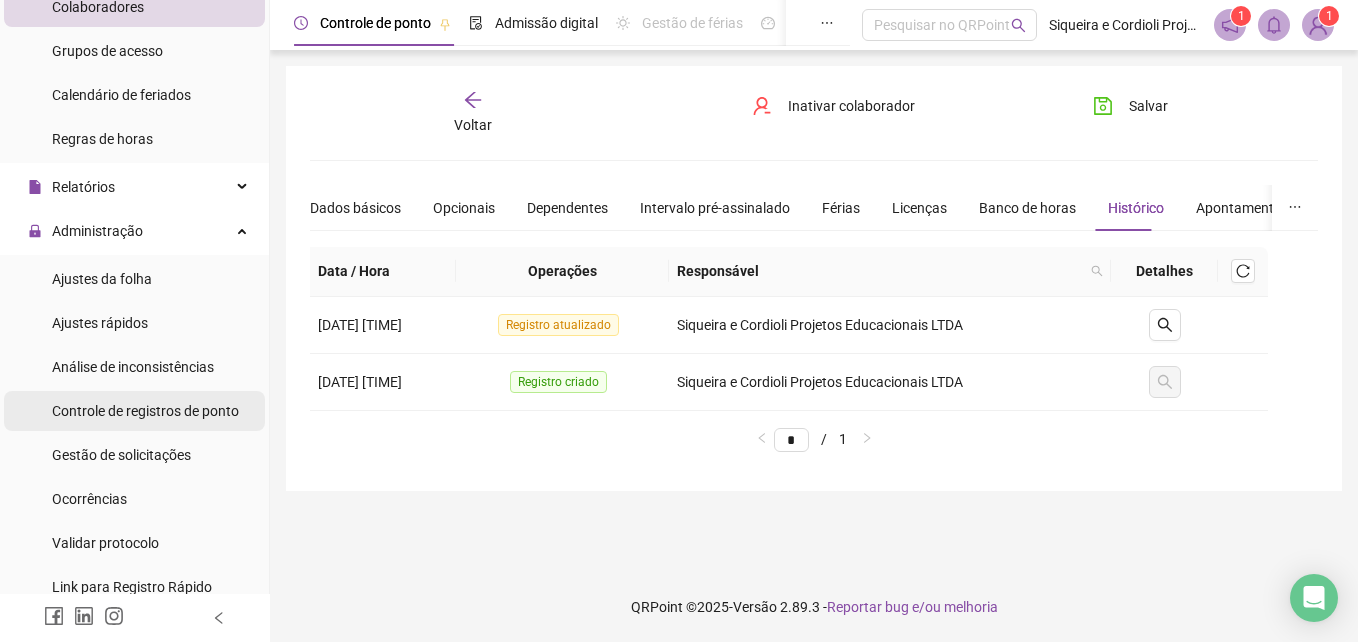 click on "Controle de registros de ponto" at bounding box center (145, 411) 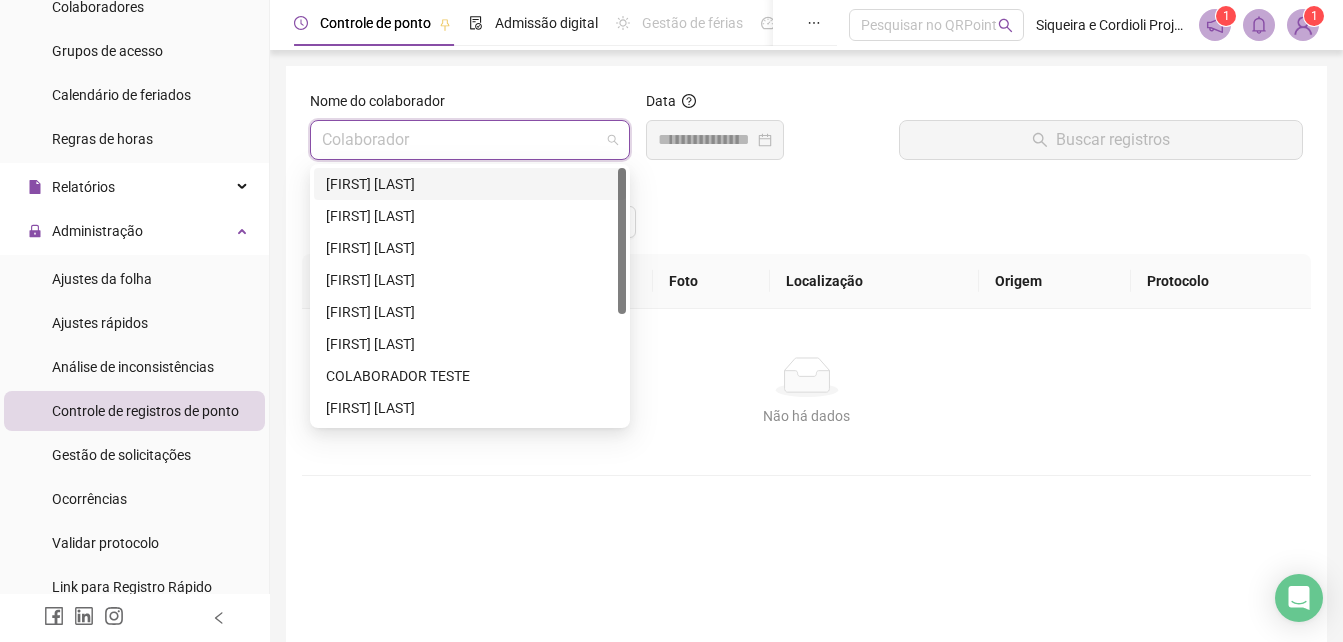 click at bounding box center (461, 140) 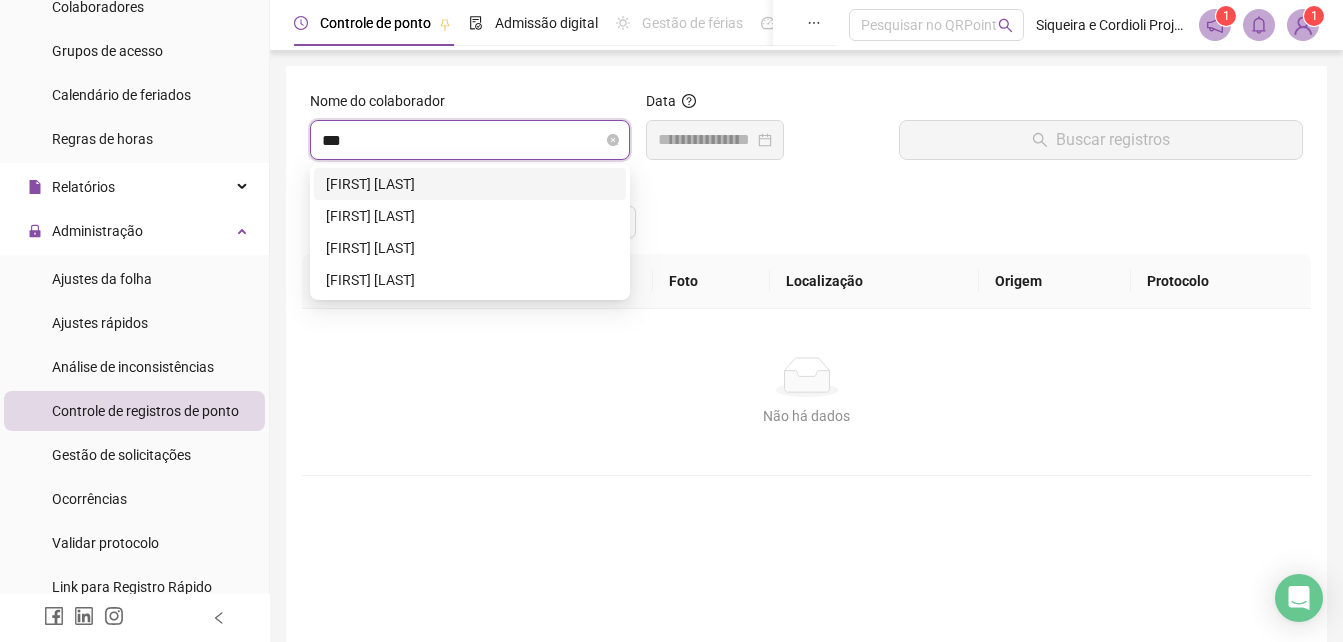 type on "****" 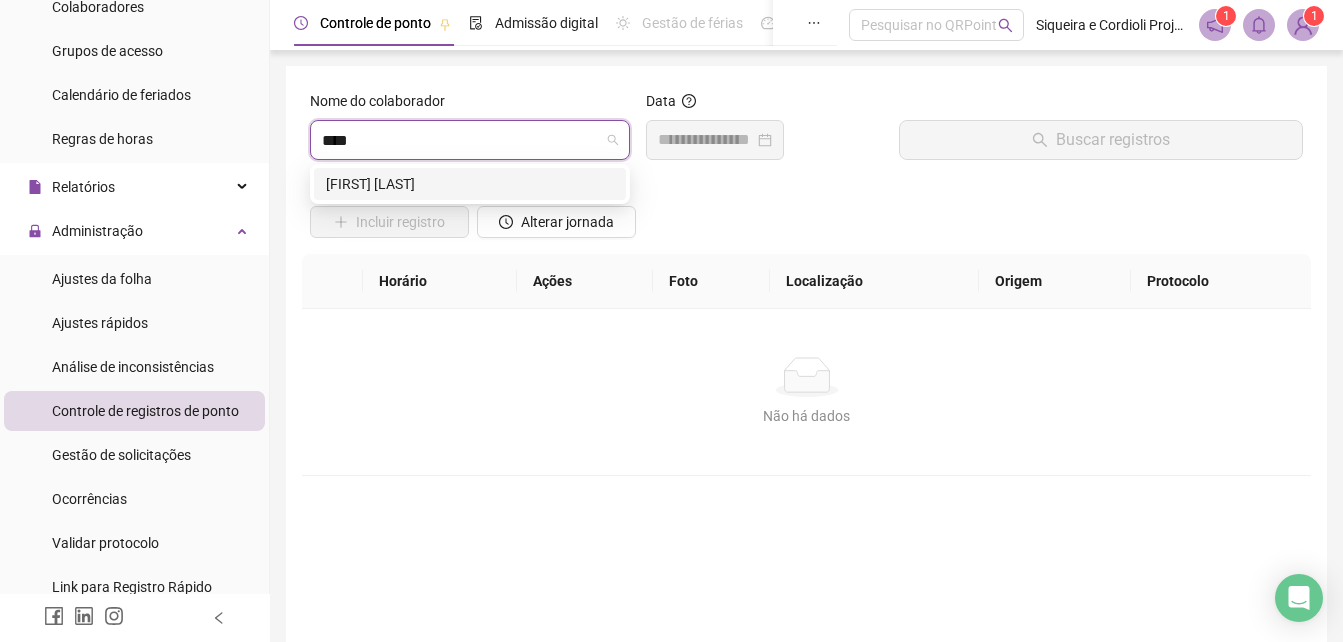 click on "[FIRST] [LAST]" at bounding box center [470, 184] 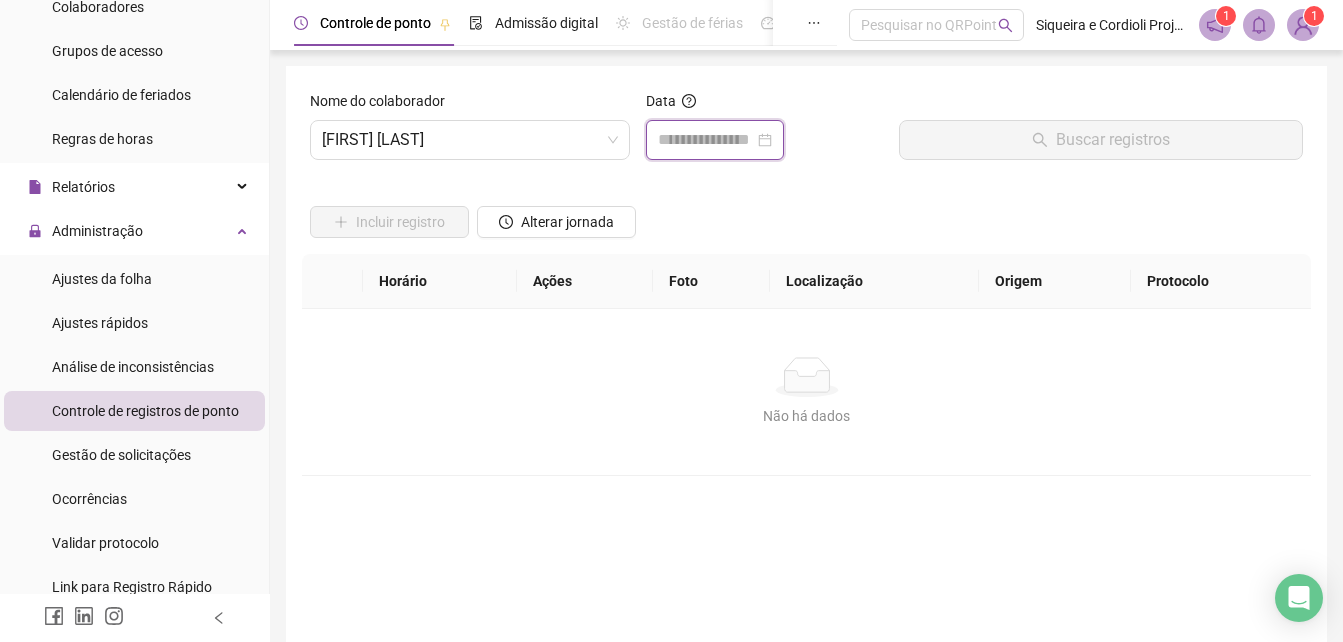 click at bounding box center (706, 140) 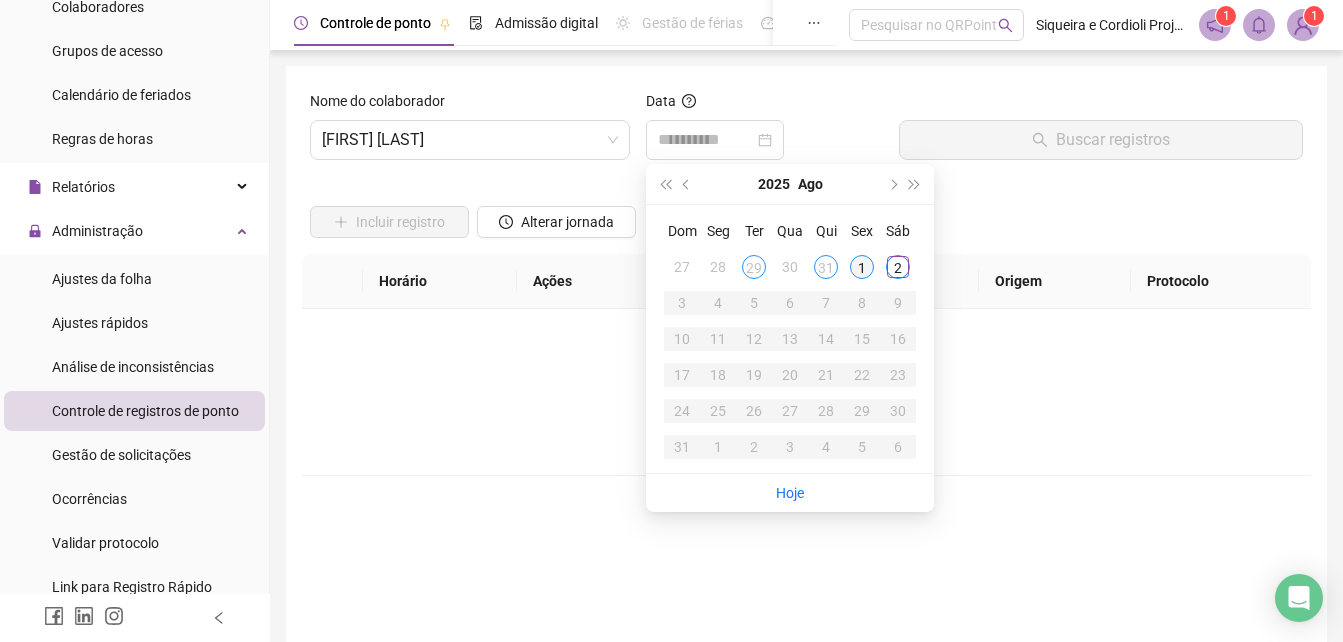click on "1" at bounding box center (862, 267) 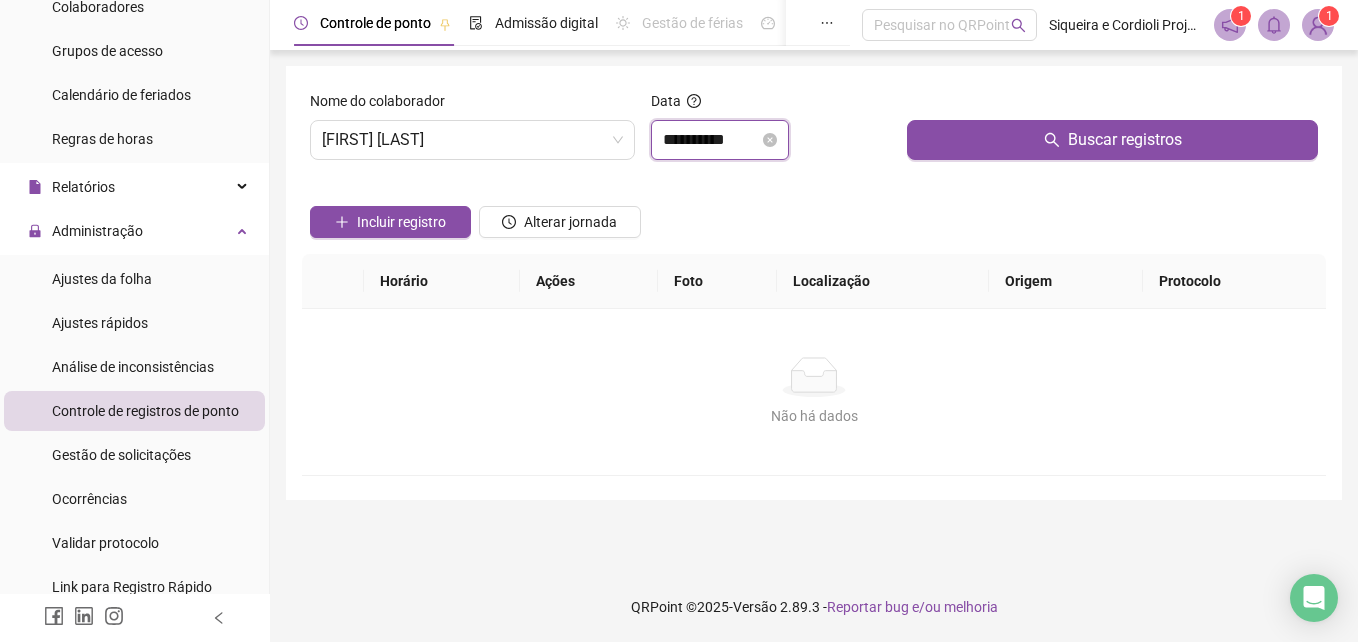 click on "**********" at bounding box center [711, 140] 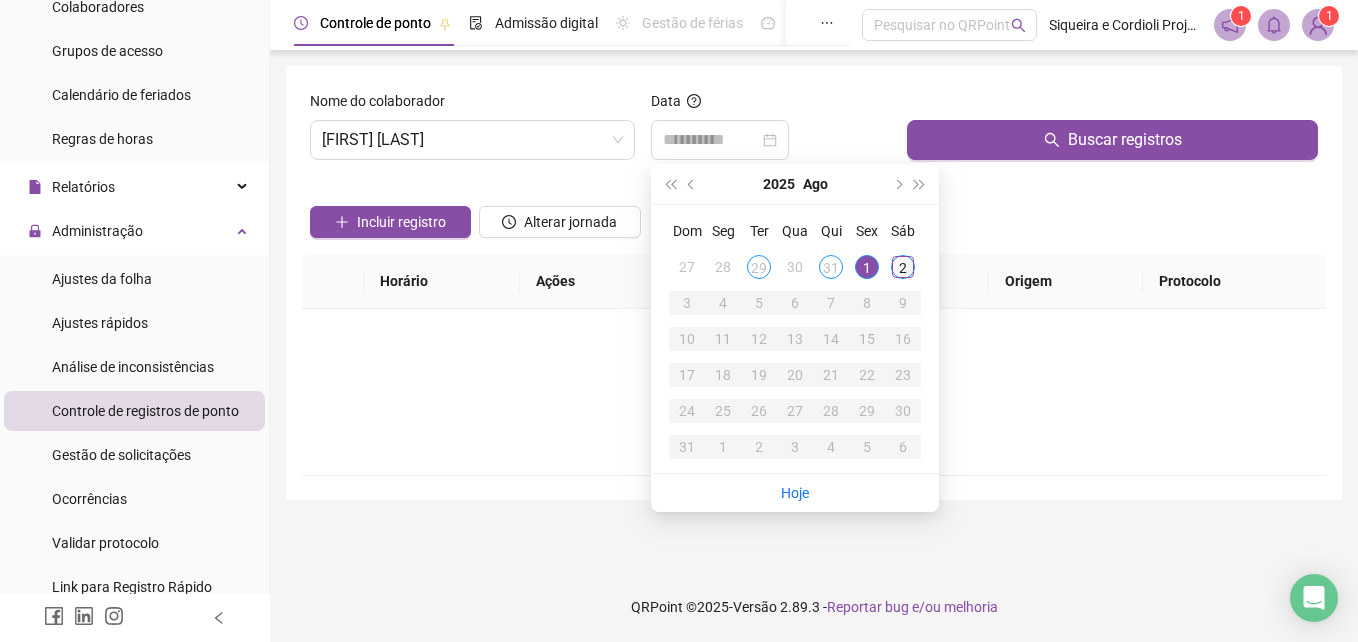 click on "2" at bounding box center (903, 267) 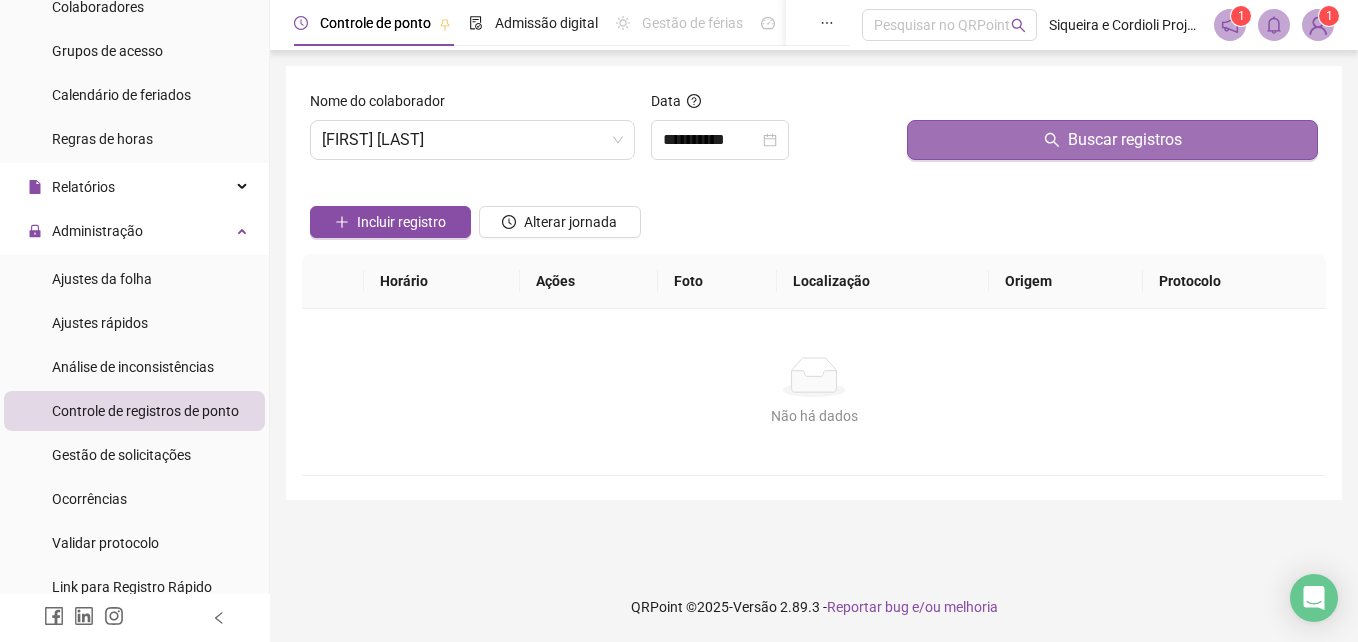 click on "Buscar registros" at bounding box center (1112, 140) 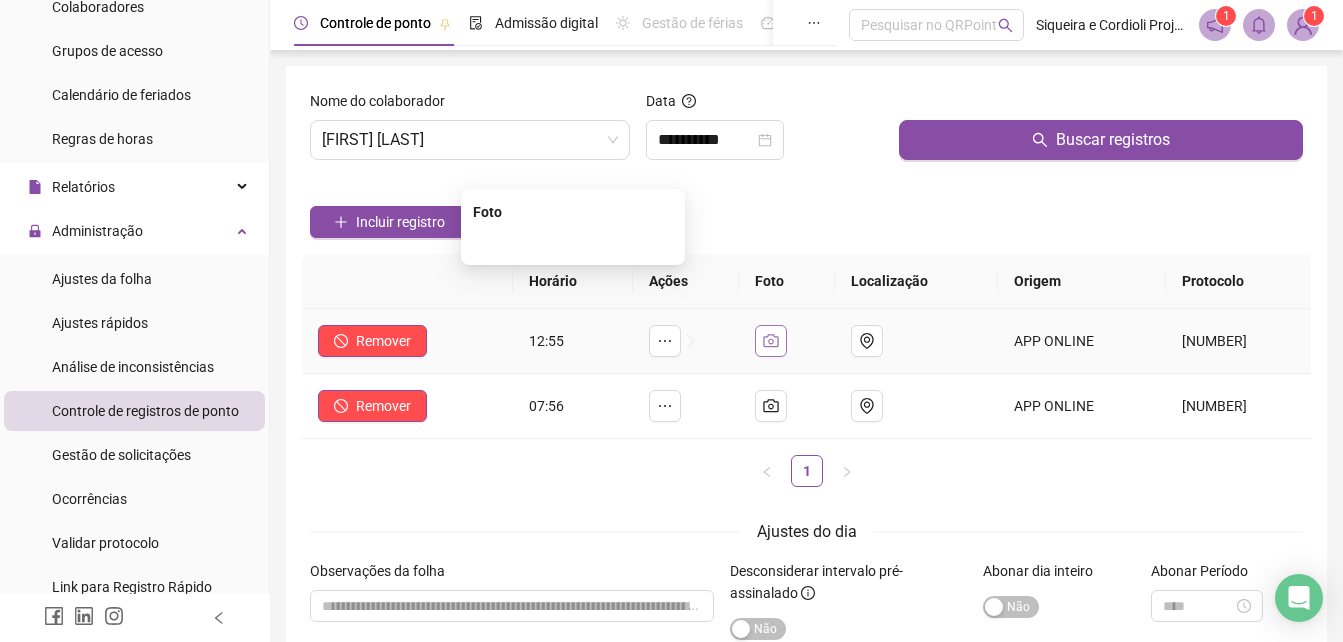 click 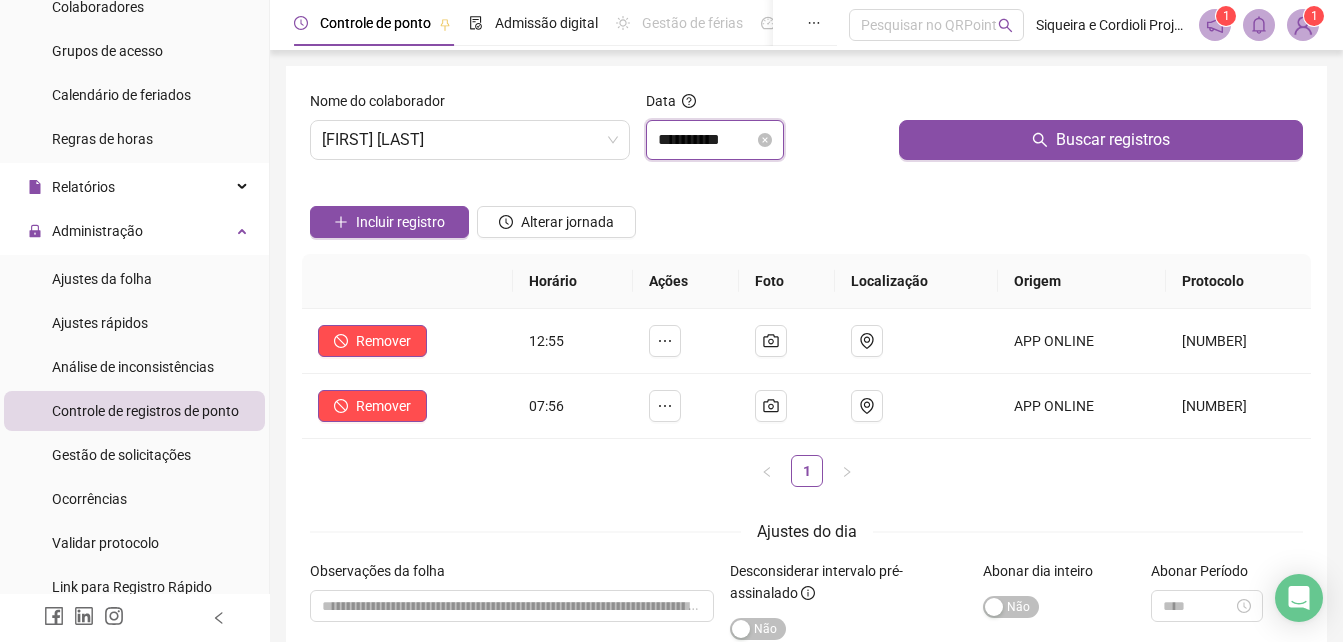 click on "**********" at bounding box center [706, 140] 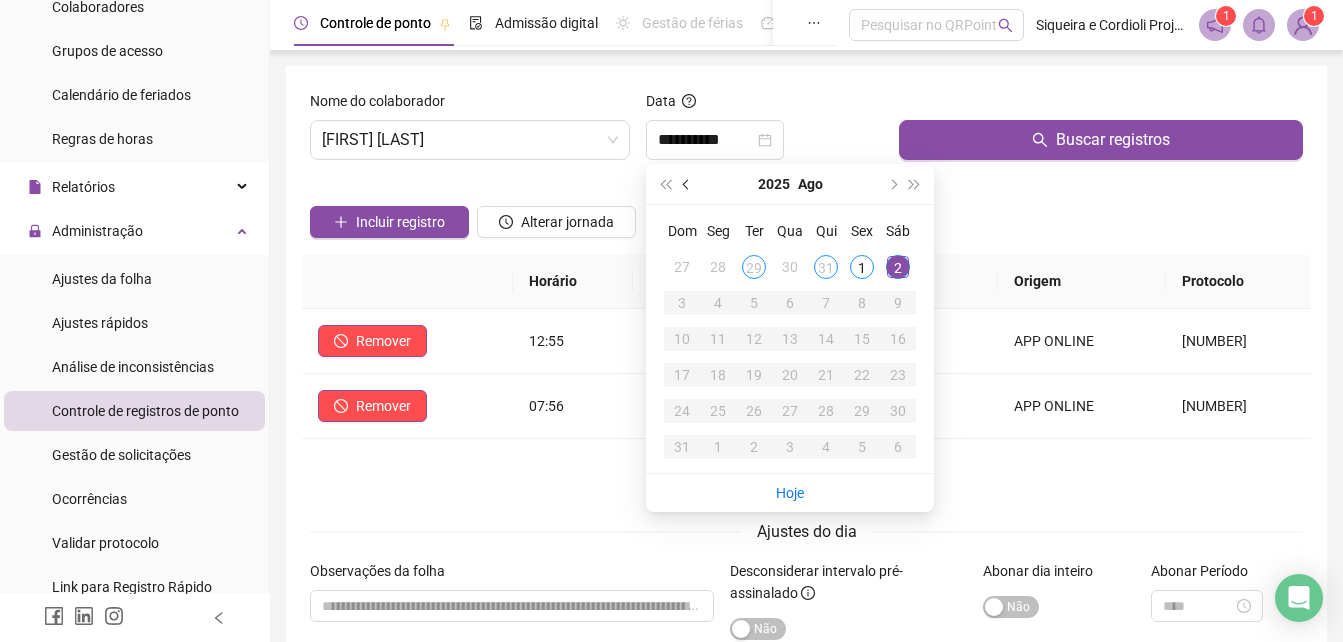 click at bounding box center (687, 184) 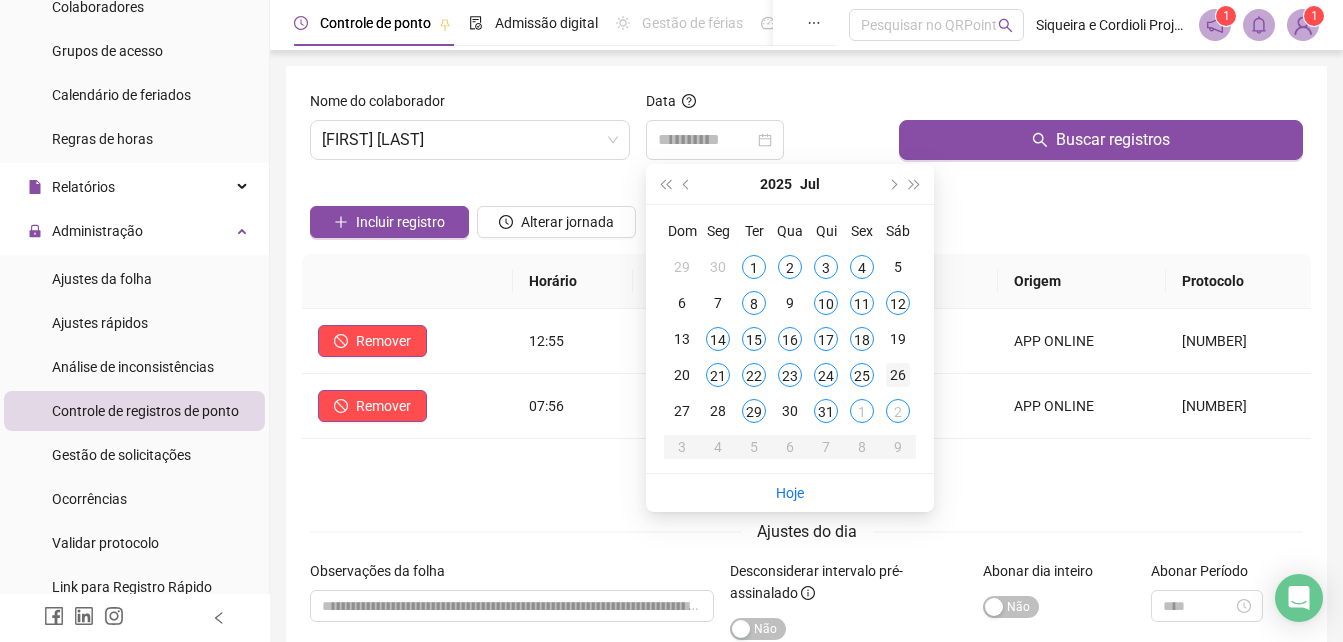 click on "26" at bounding box center (898, 375) 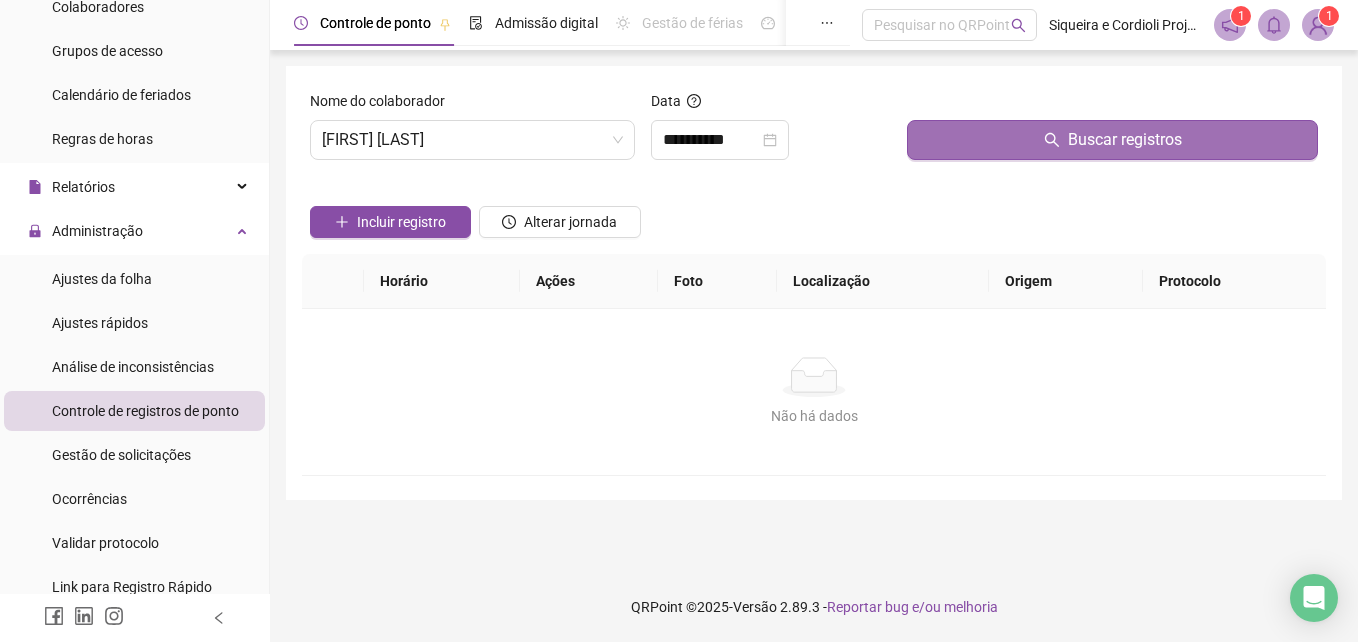 click on "Buscar registros" at bounding box center (1112, 140) 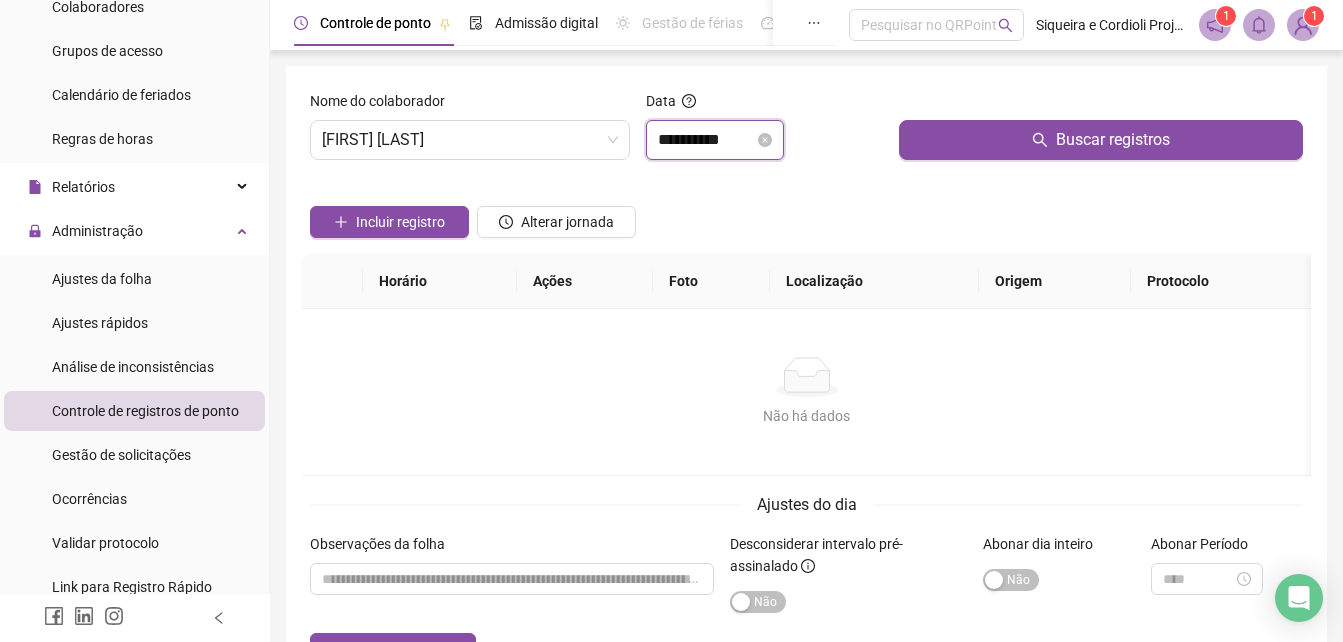 click on "**********" at bounding box center (706, 140) 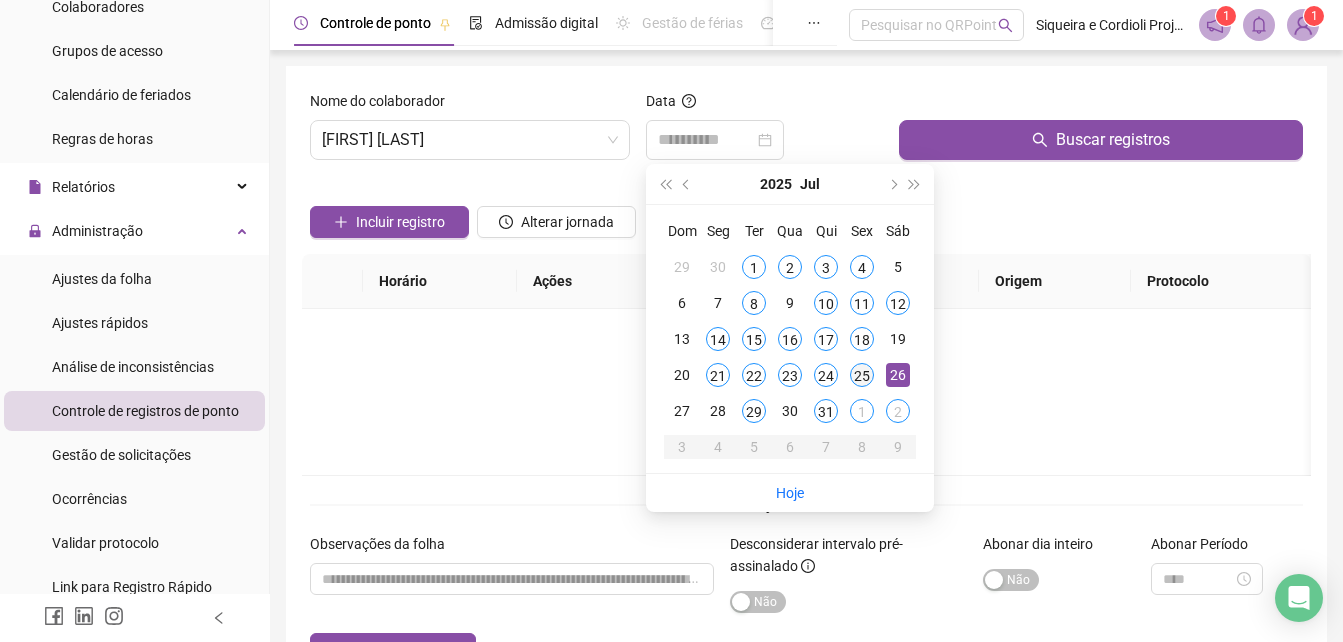 click on "25" at bounding box center (862, 375) 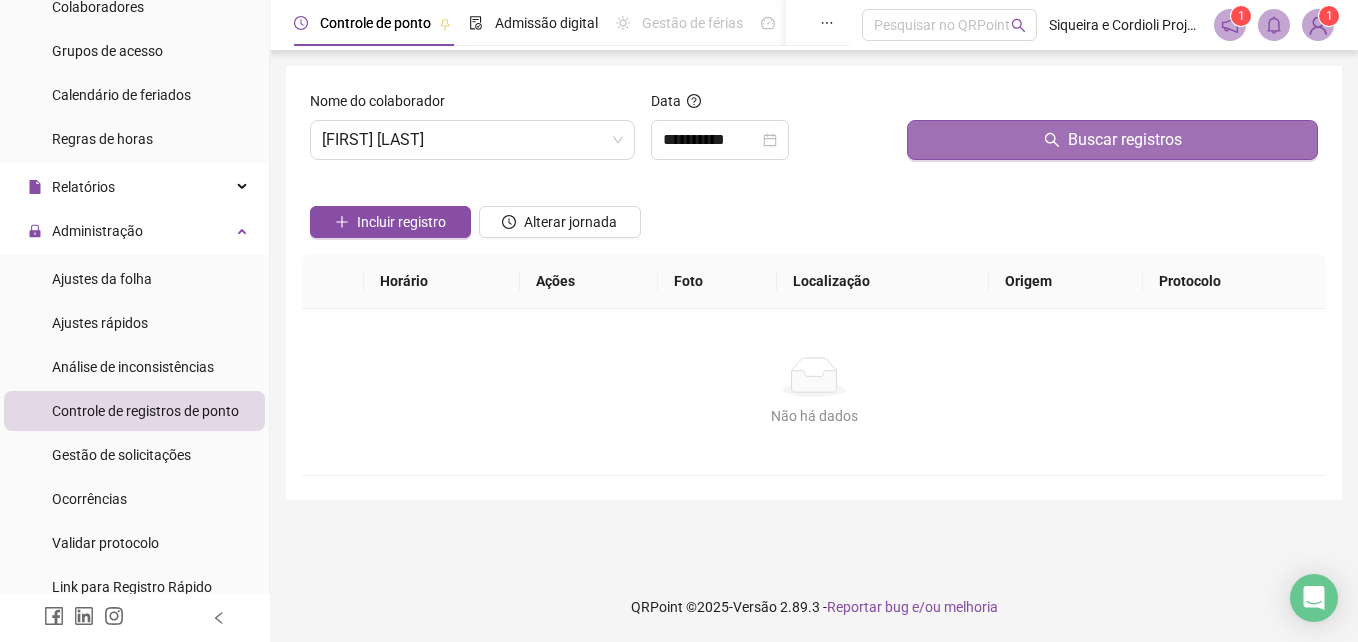 click on "Buscar registros" at bounding box center [1112, 140] 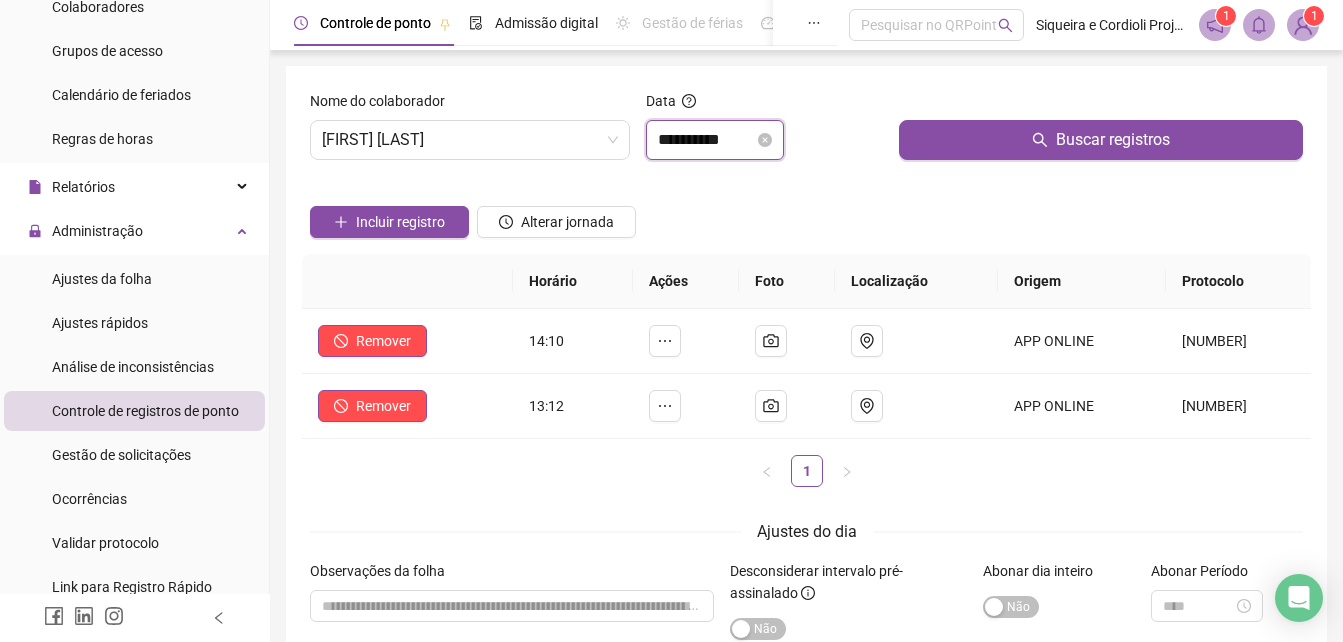 click on "**********" at bounding box center [706, 140] 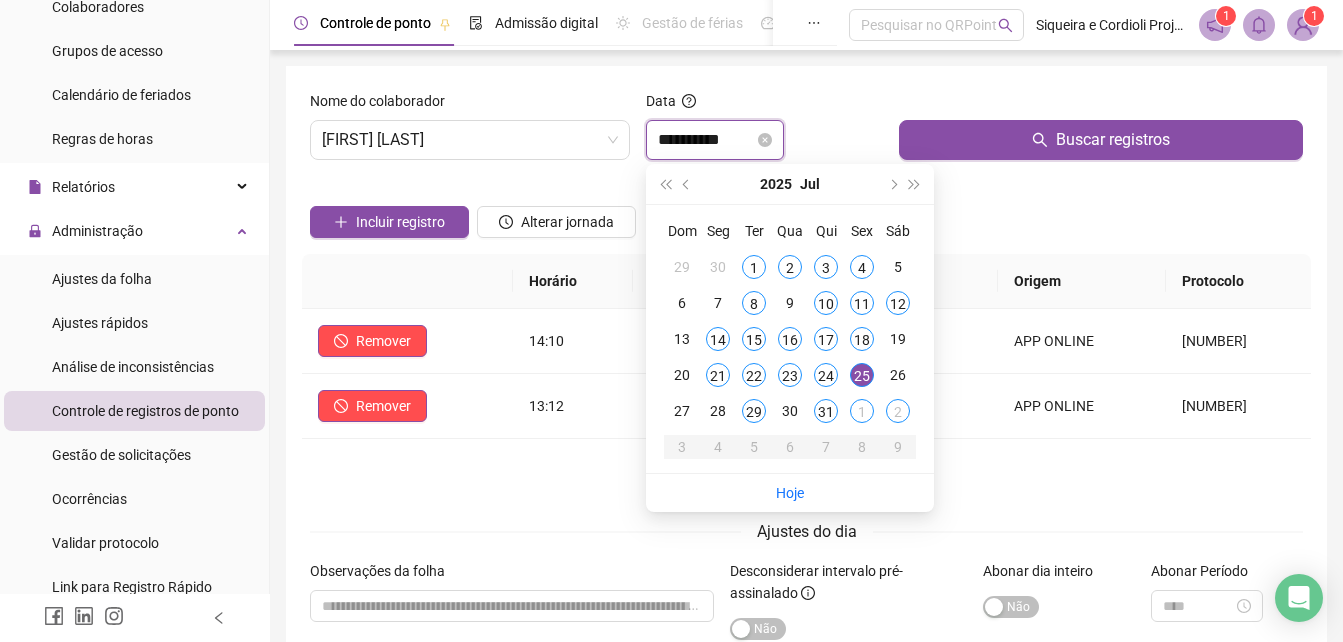 click on "**********" at bounding box center [706, 140] 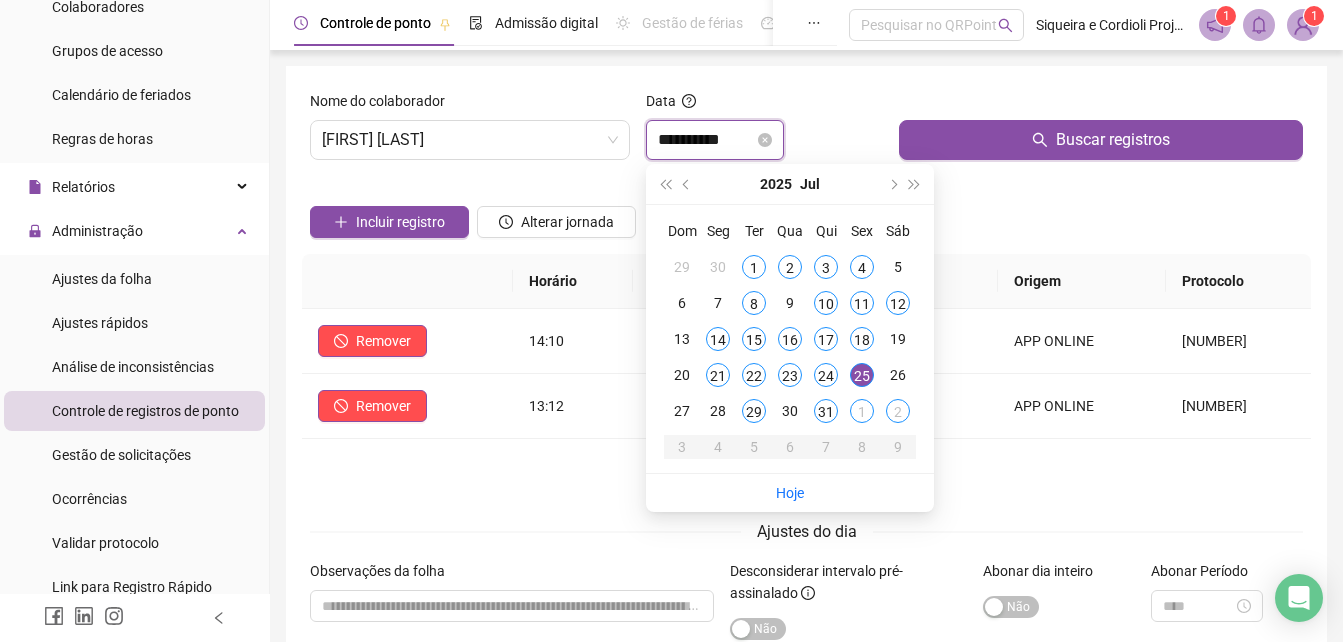 click on "**********" at bounding box center (706, 140) 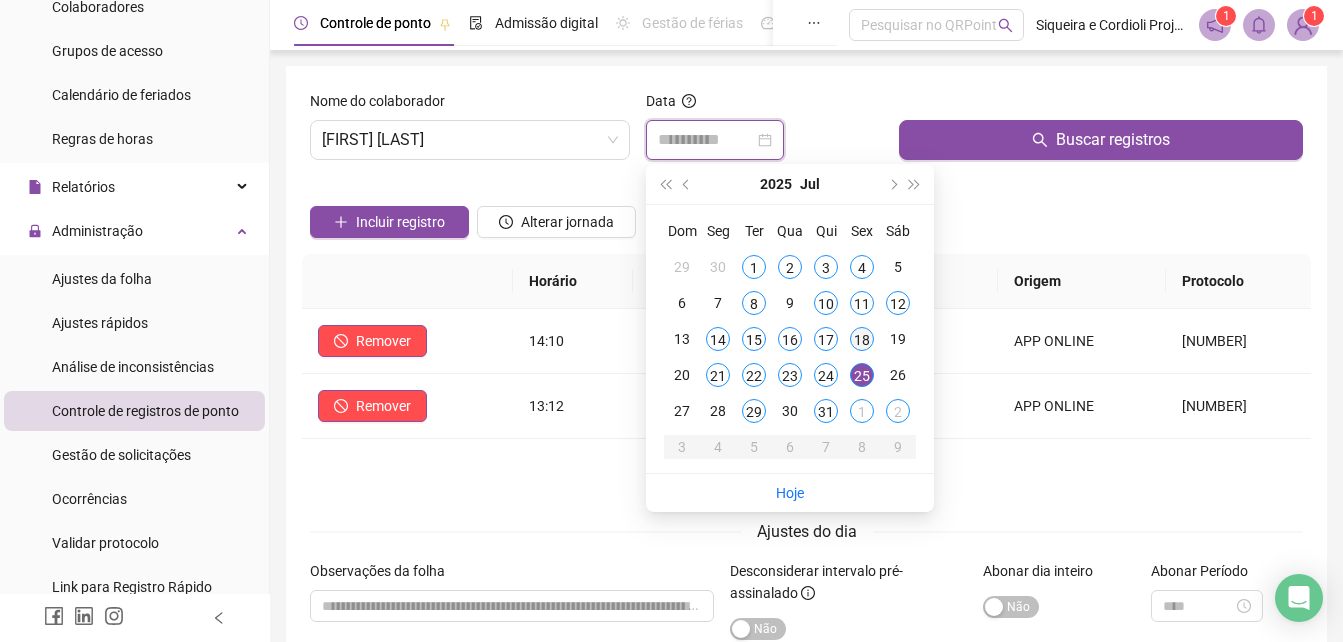 type on "**********" 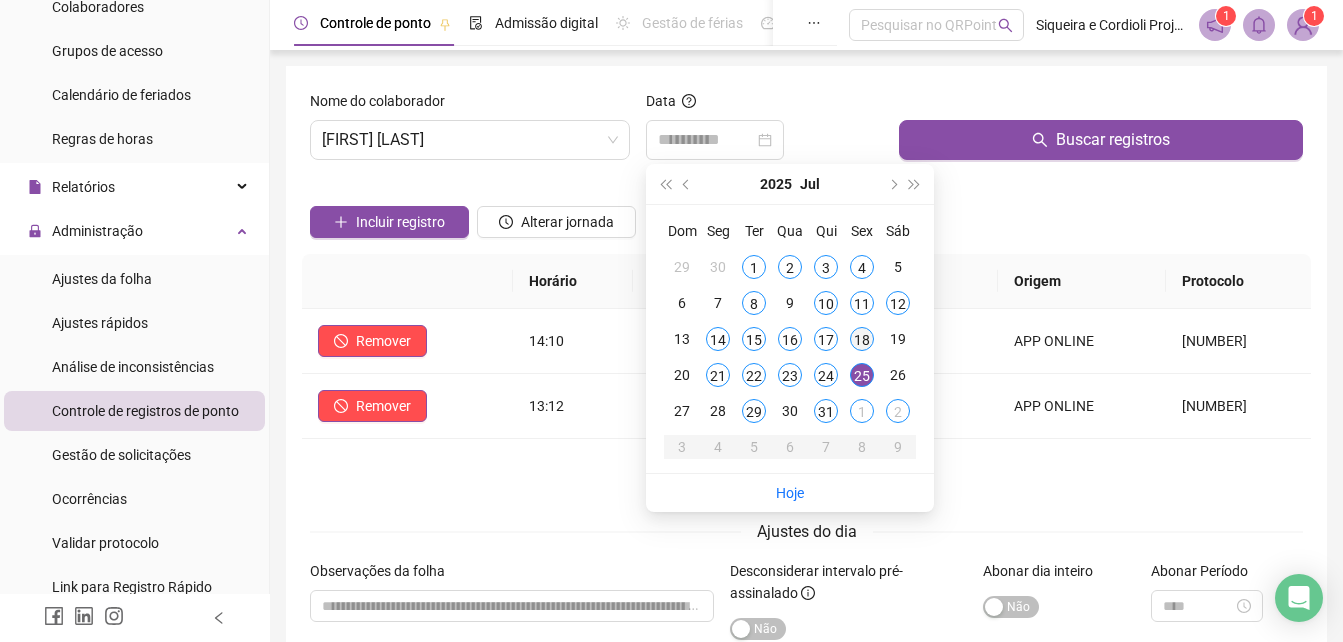 click on "18" at bounding box center (862, 339) 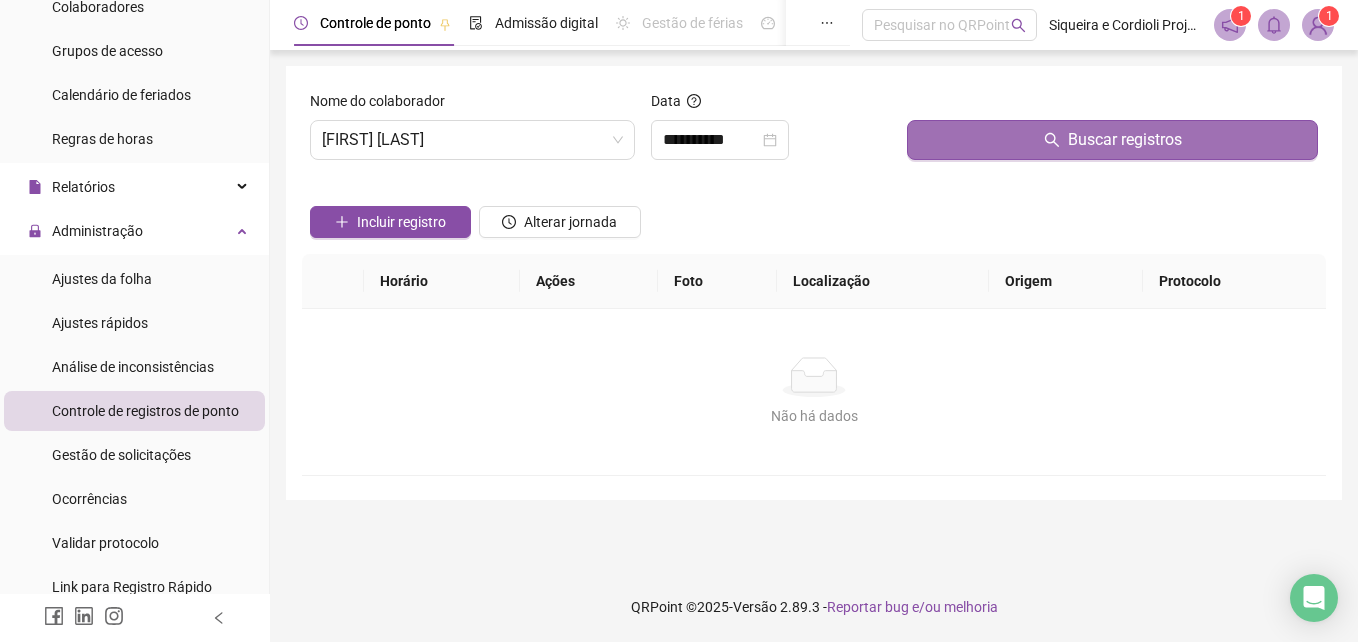click on "Buscar registros" at bounding box center [1112, 140] 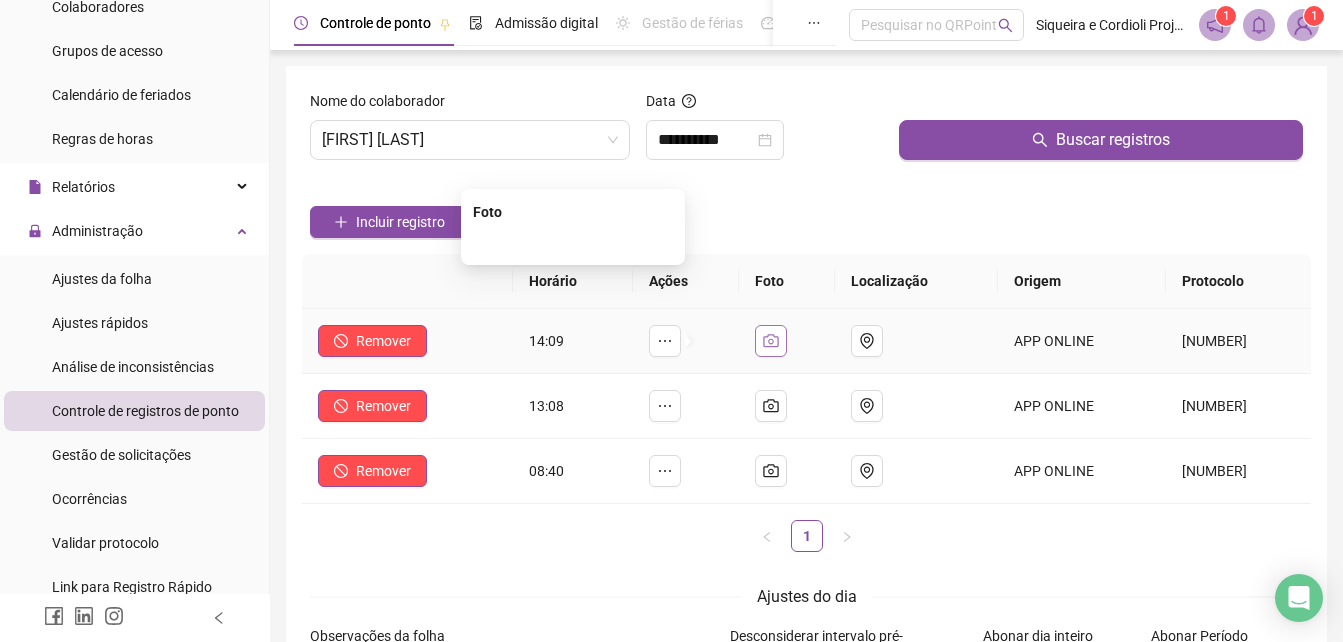 click at bounding box center [771, 341] 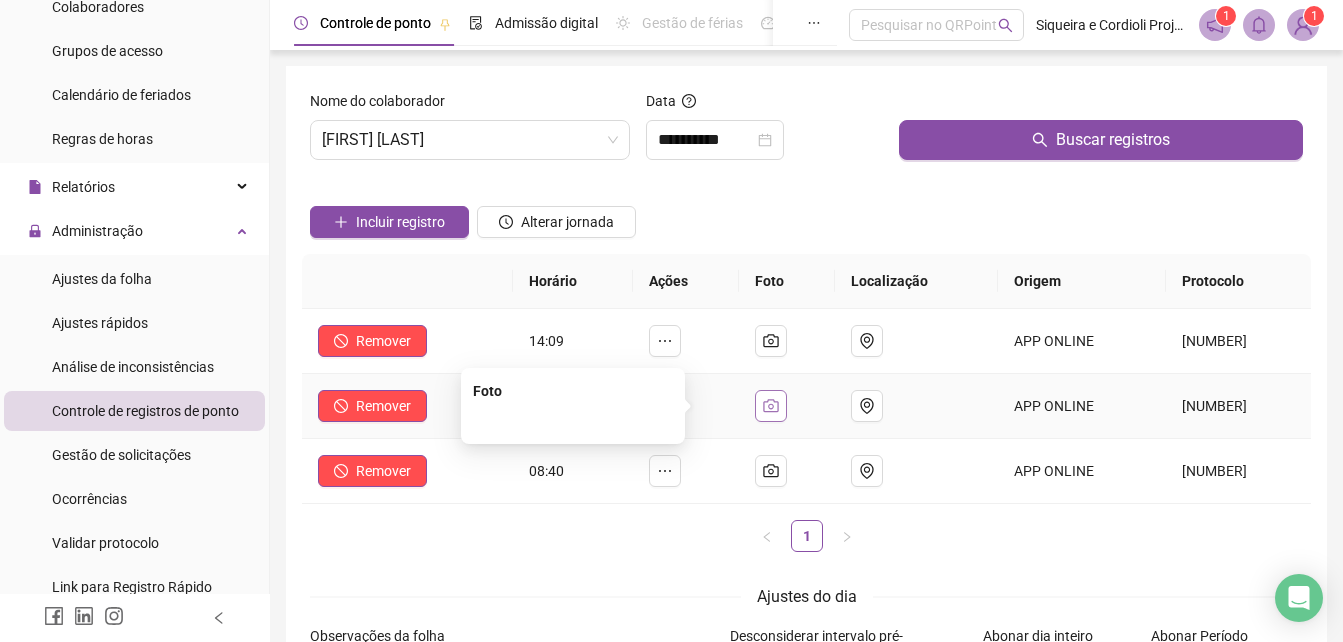 click at bounding box center [771, 406] 